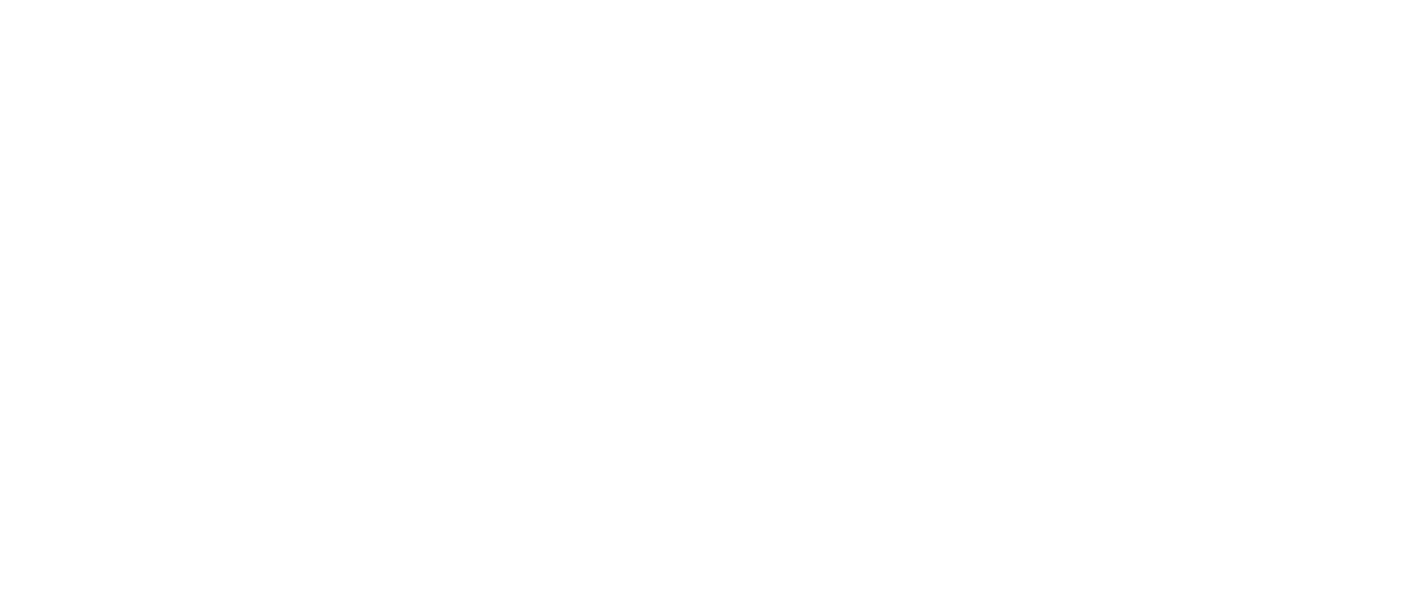 scroll, scrollTop: 0, scrollLeft: 0, axis: both 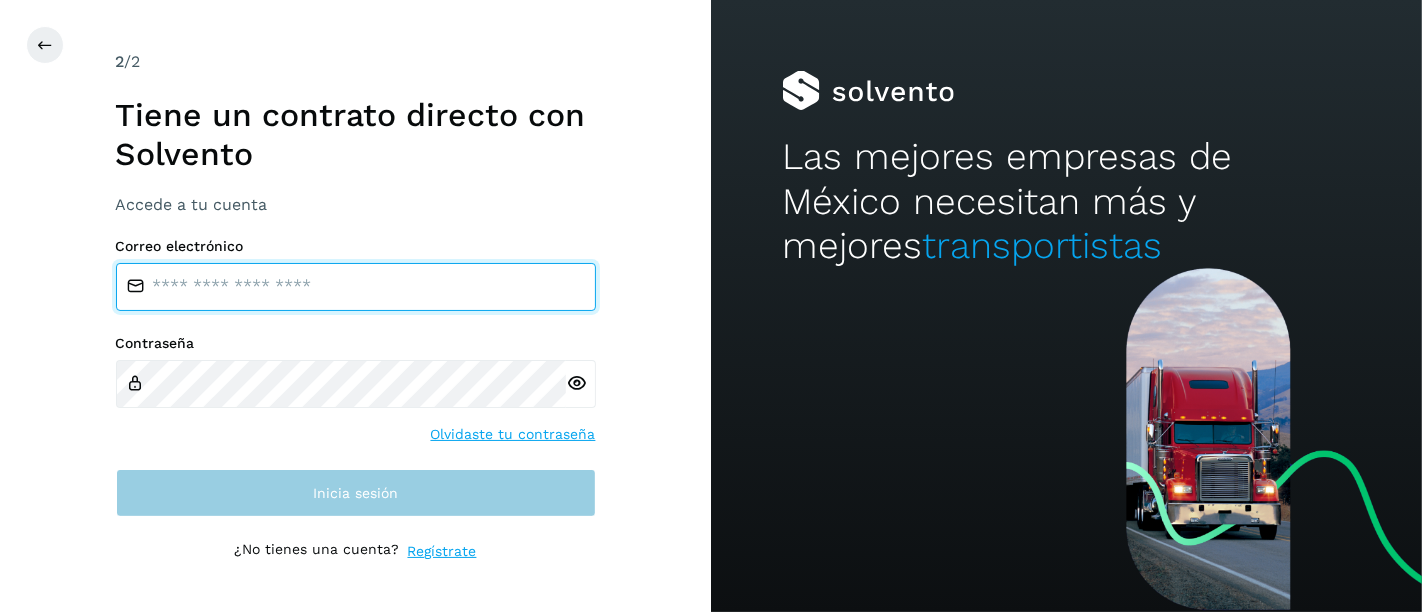 type on "**********" 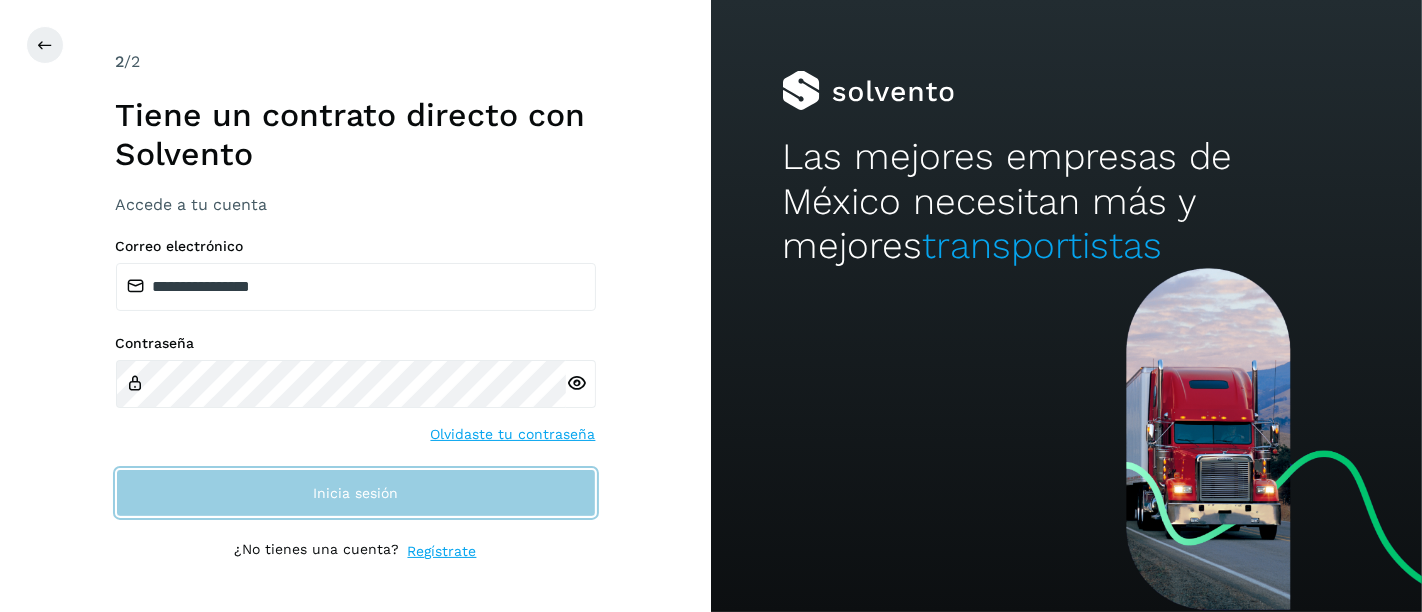 click on "Inicia sesión" at bounding box center [356, 493] 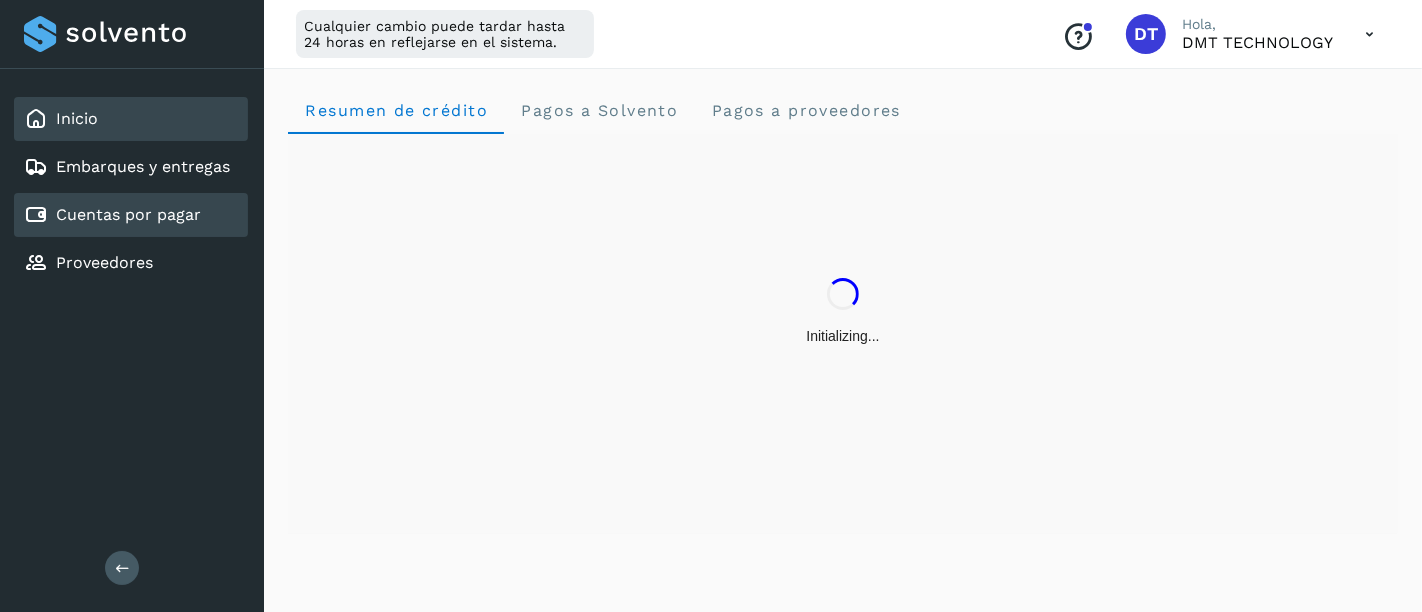 click on "Cuentas por pagar" 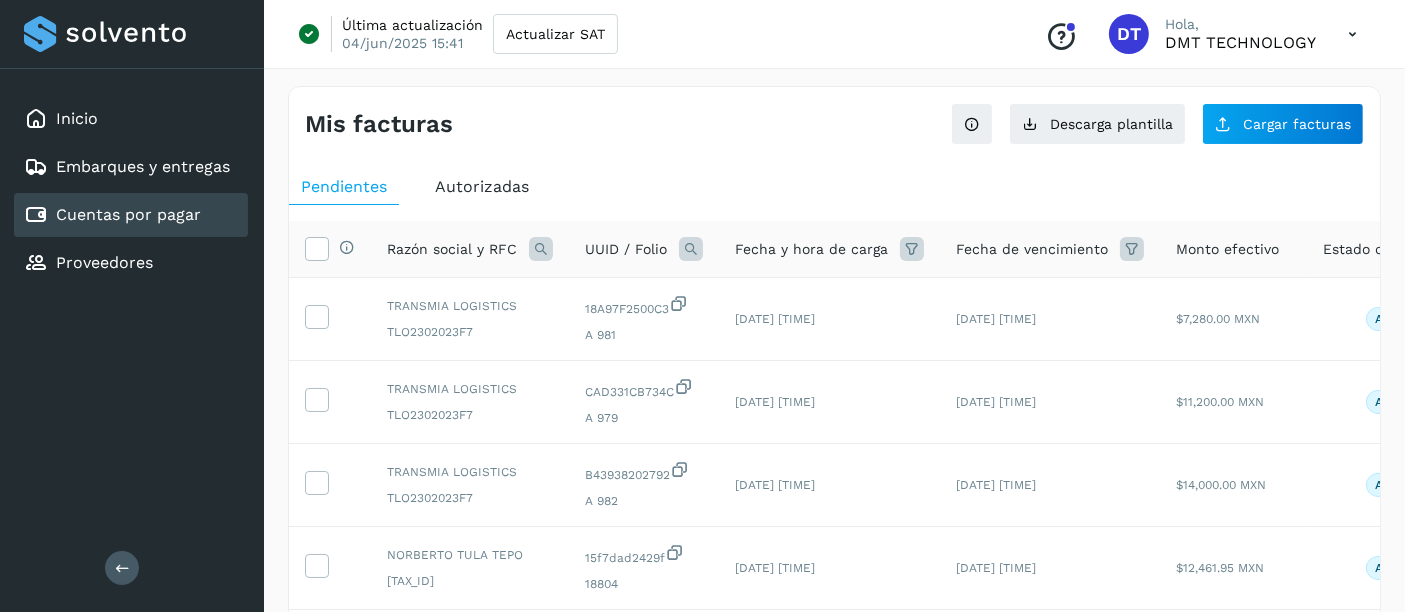 click on "Autorizadas" at bounding box center (482, 186) 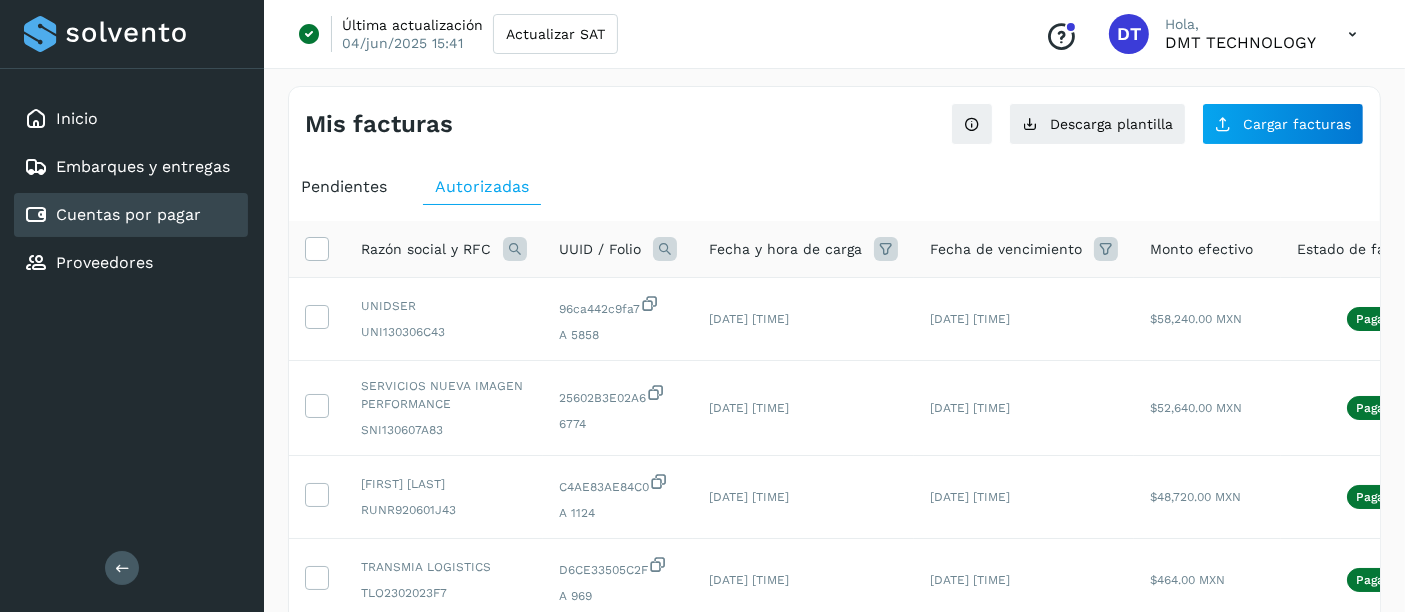 click at bounding box center (665, 249) 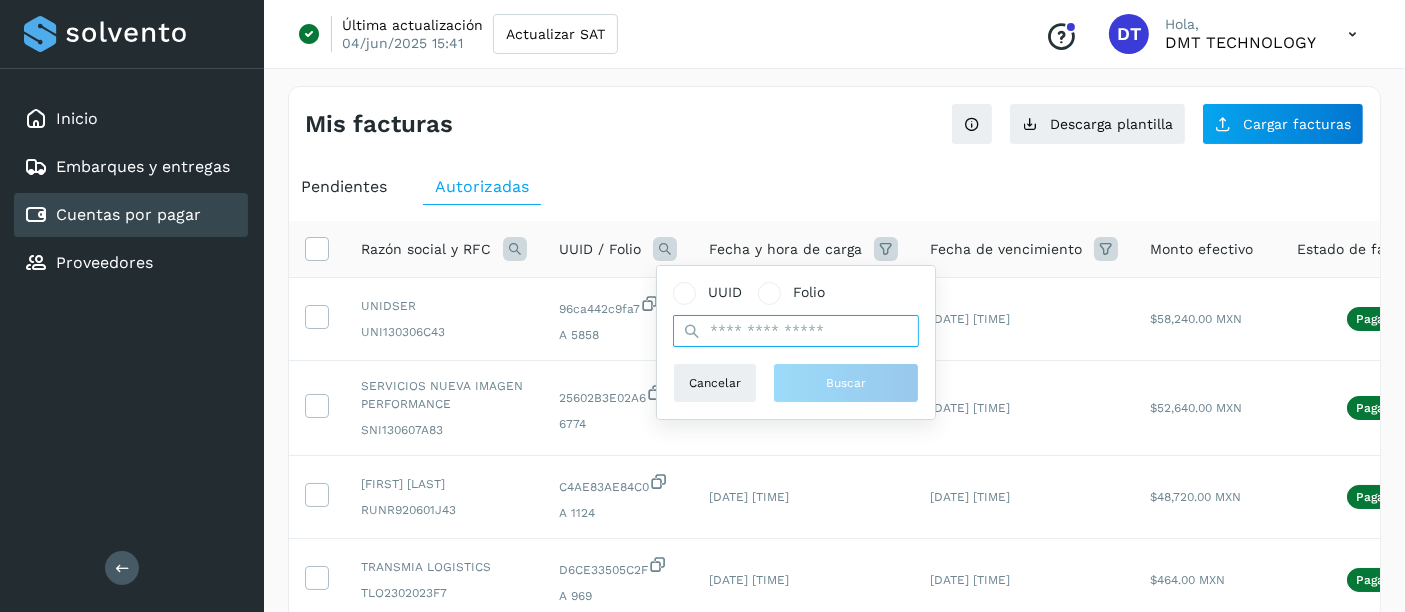 click at bounding box center [796, 331] 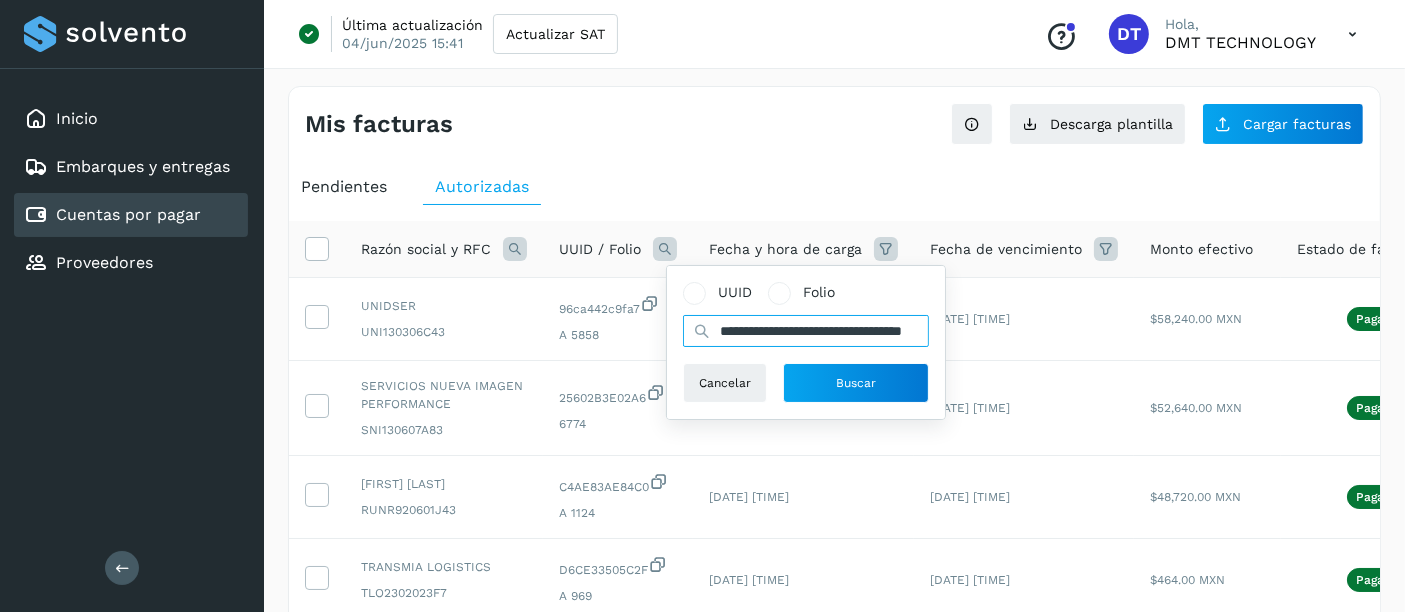 scroll, scrollTop: 0, scrollLeft: 82, axis: horizontal 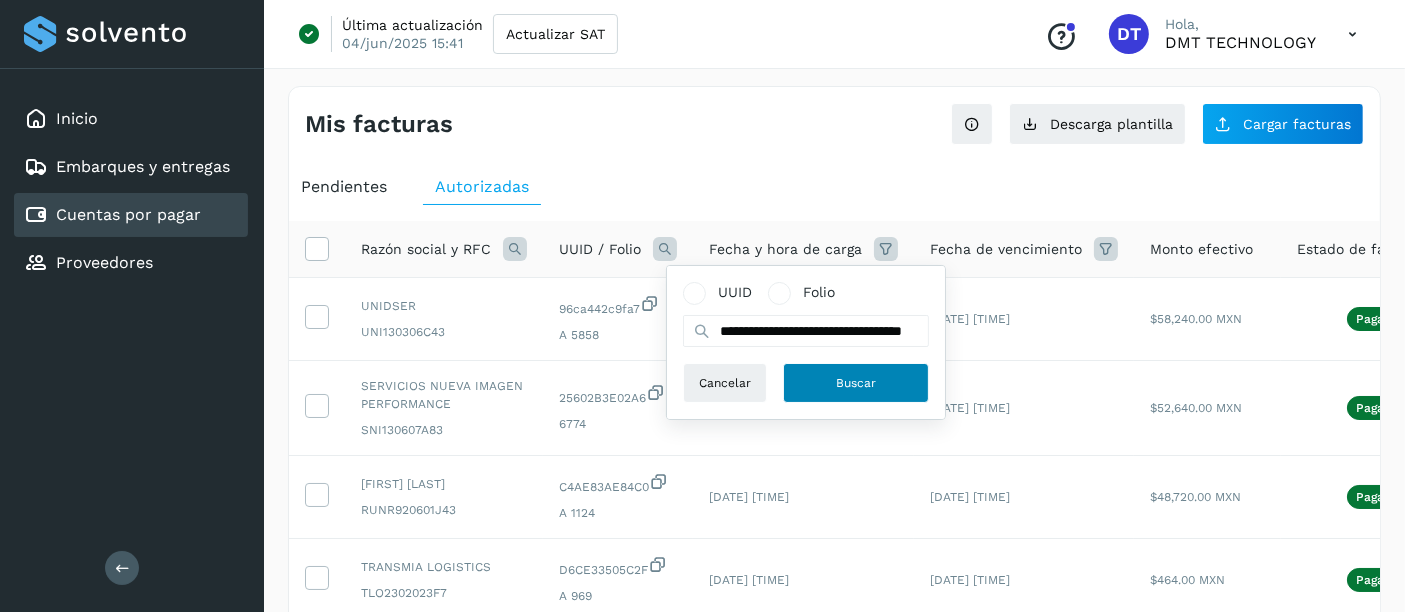 click on "Buscar" at bounding box center (856, 383) 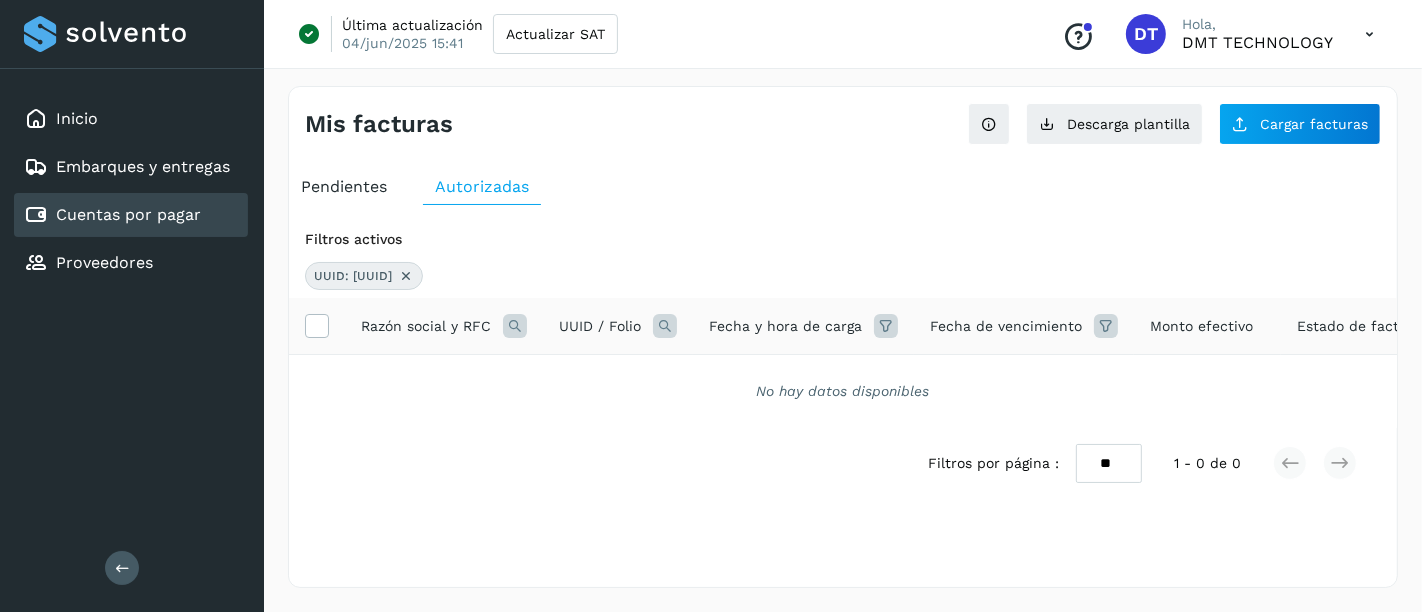 click on "Pendientes" at bounding box center [344, 187] 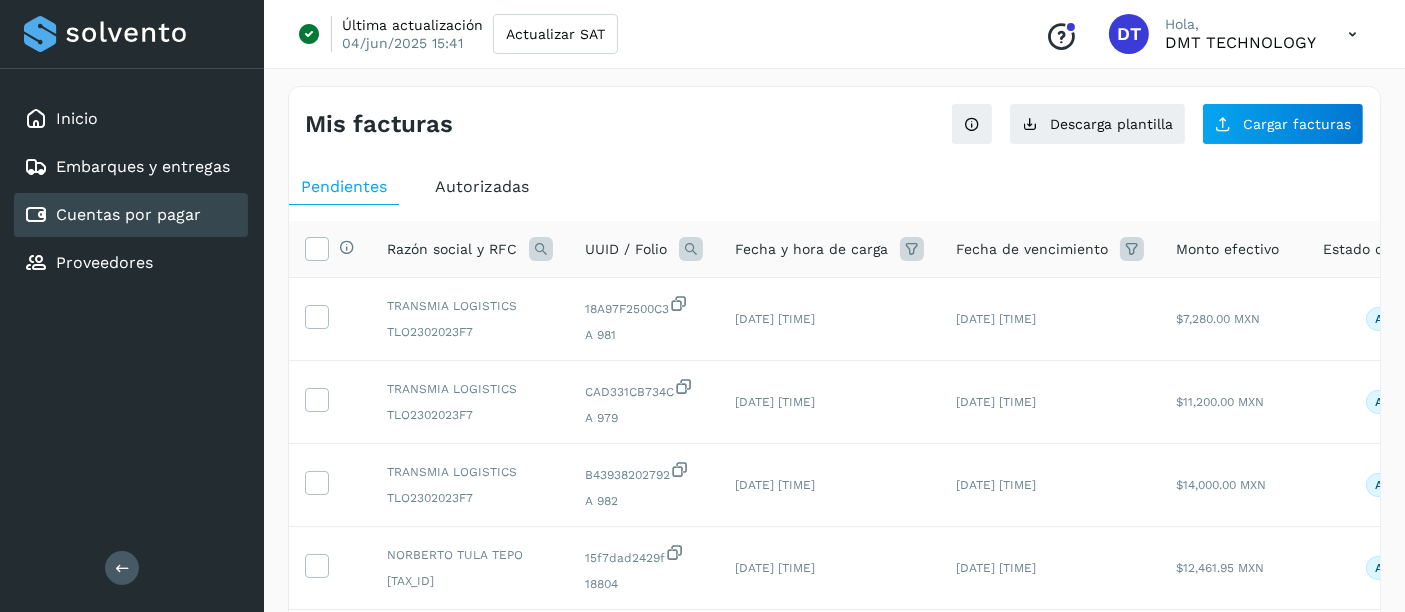 click at bounding box center [691, 249] 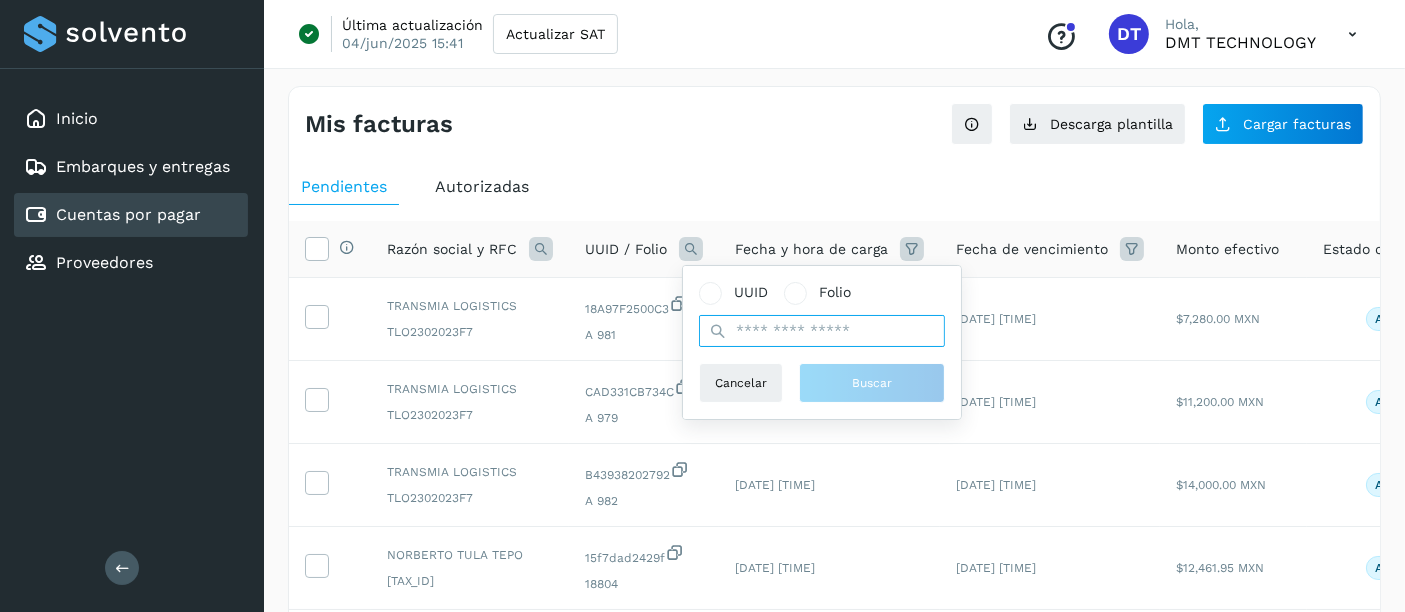 click at bounding box center [822, 331] 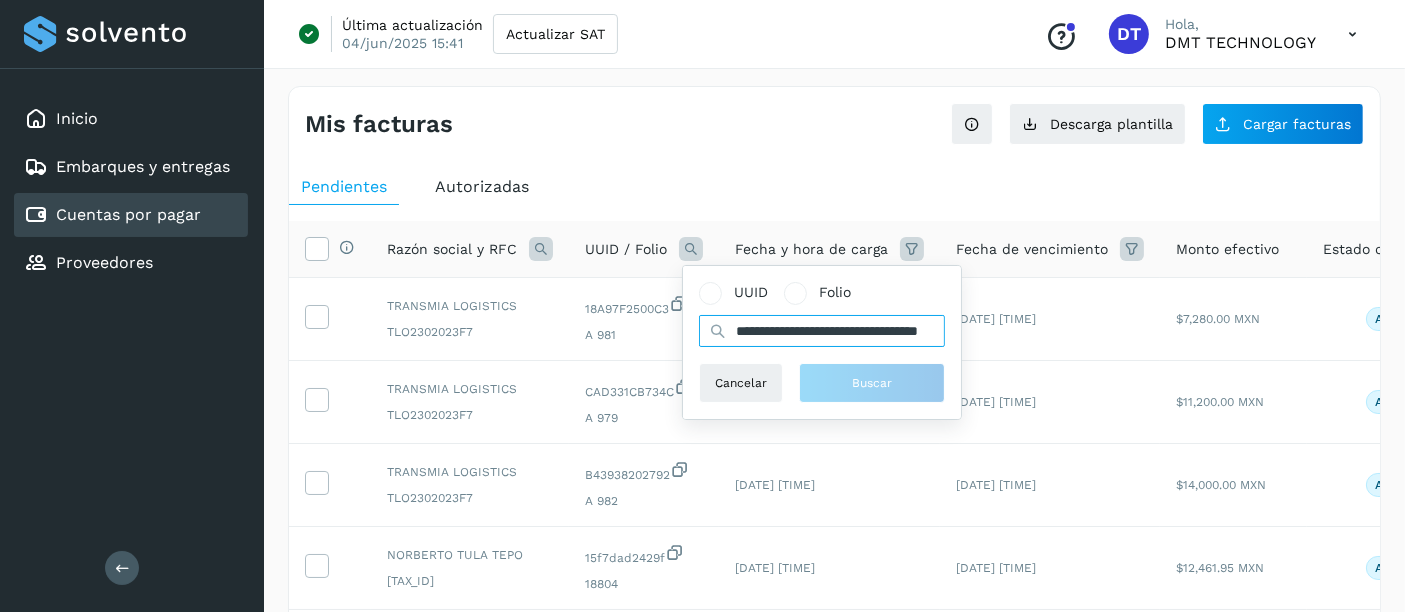 scroll, scrollTop: 0, scrollLeft: 82, axis: horizontal 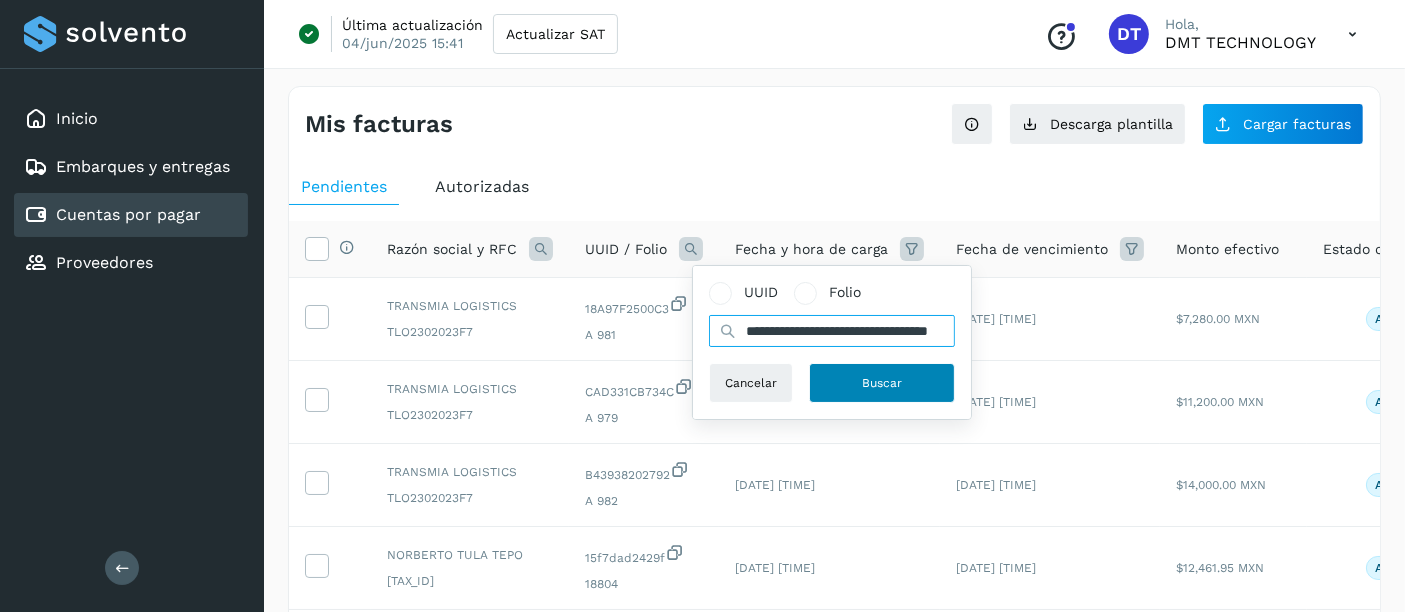 type on "**********" 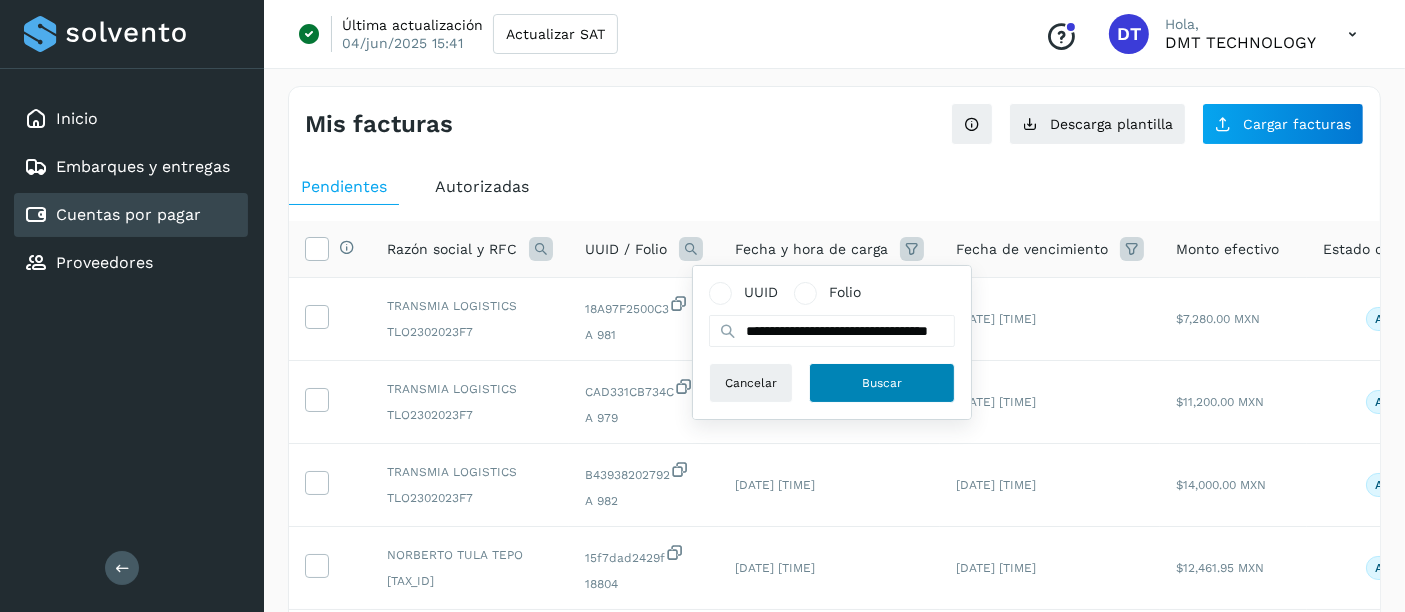 click on "Buscar" at bounding box center [882, 383] 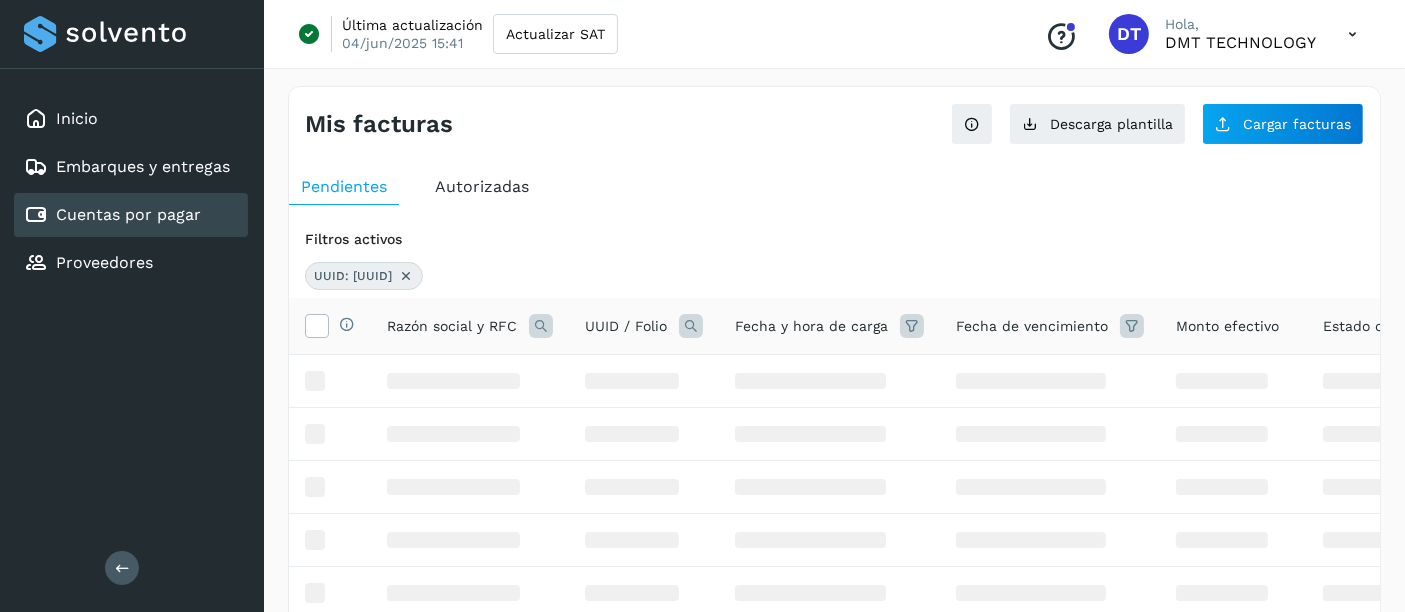 scroll, scrollTop: 0, scrollLeft: 0, axis: both 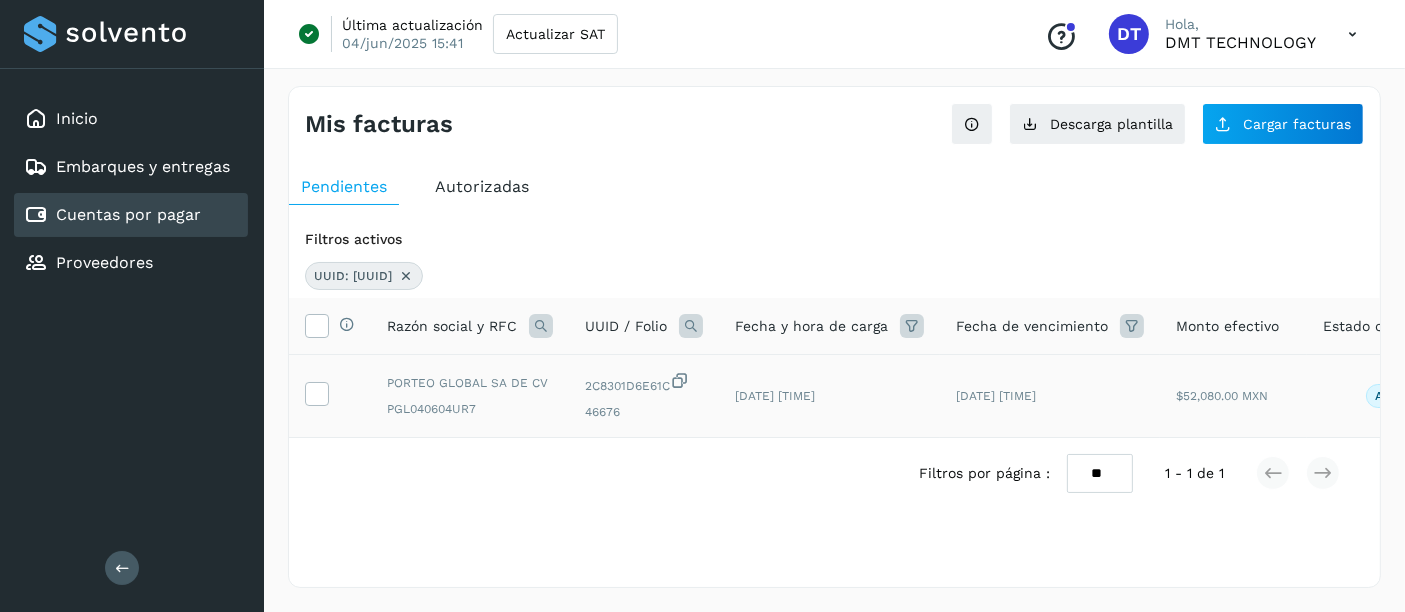 click at bounding box center [330, 396] 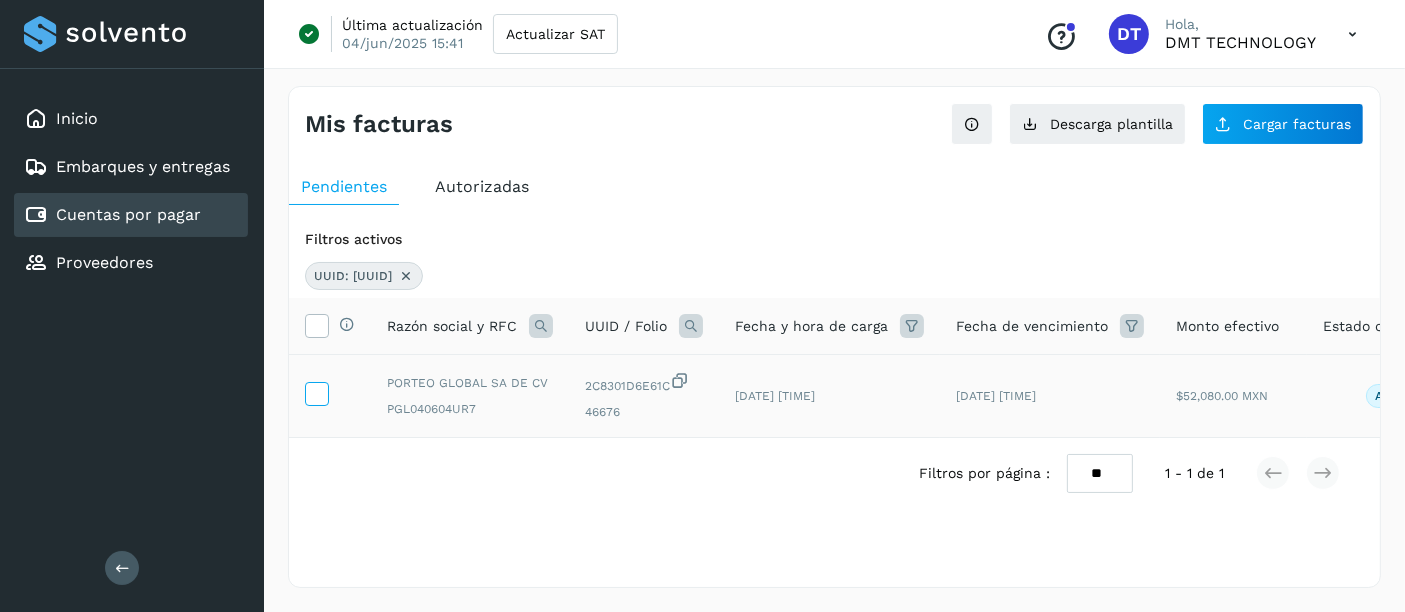 click at bounding box center (317, 394) 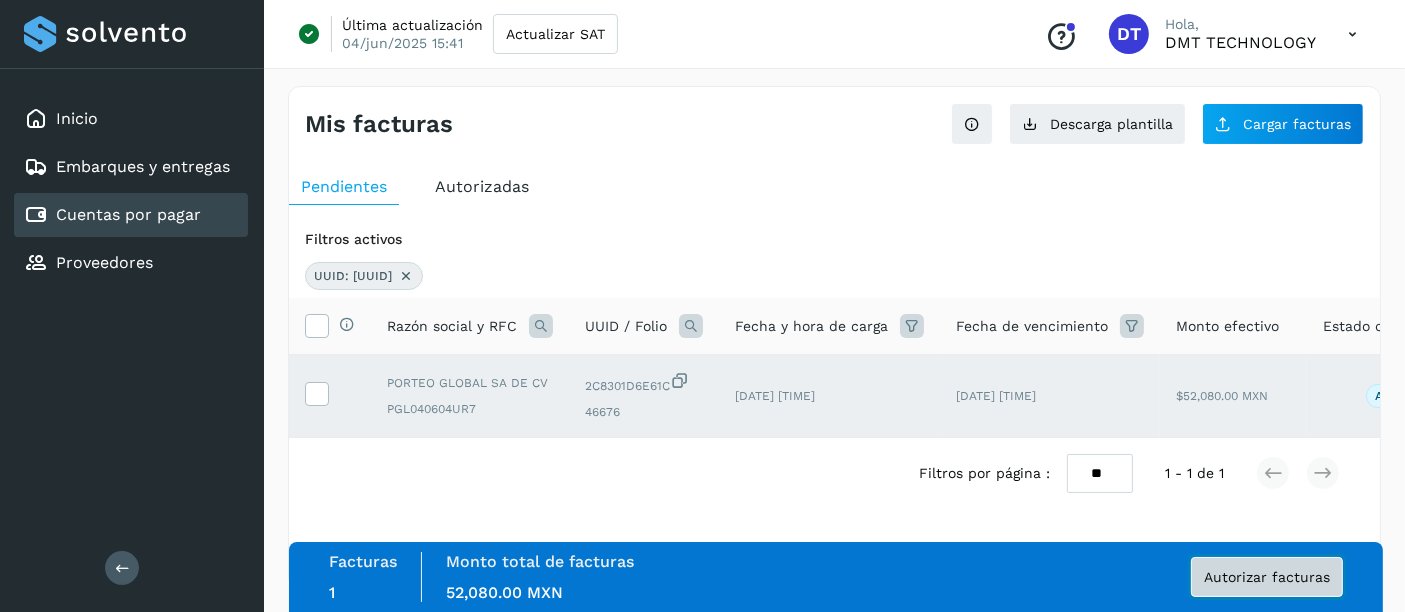 click on "Autorizar facturas" 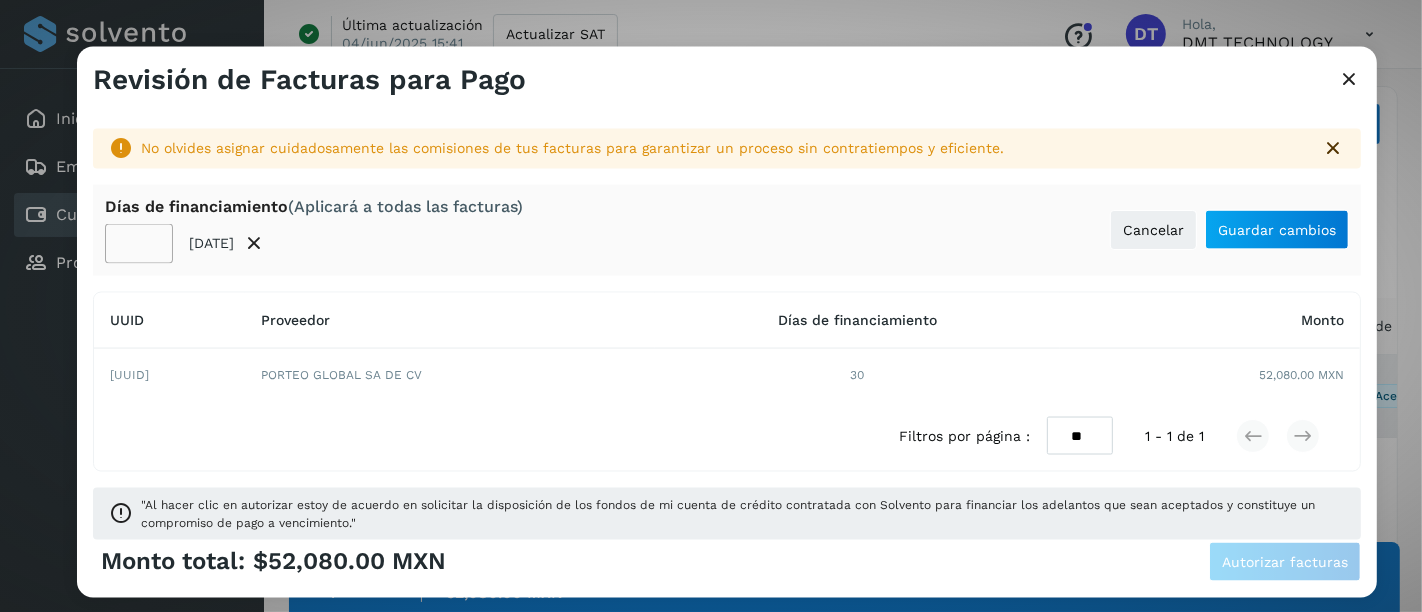 click on "**" 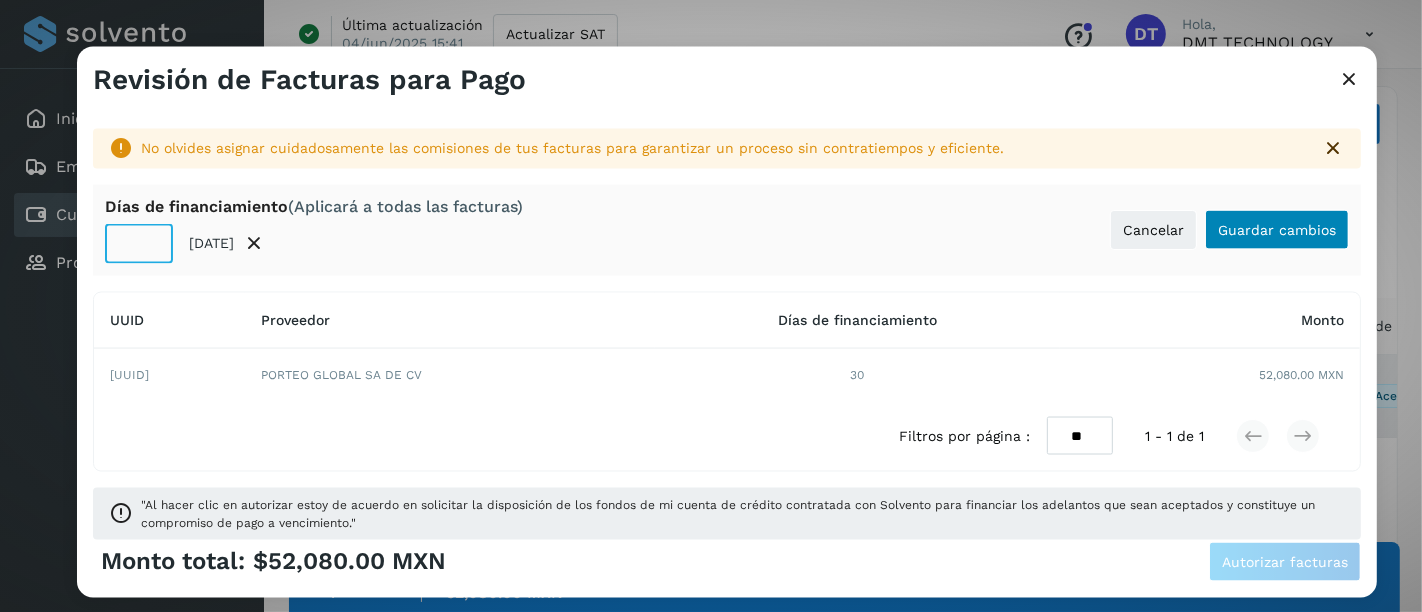 type on "**" 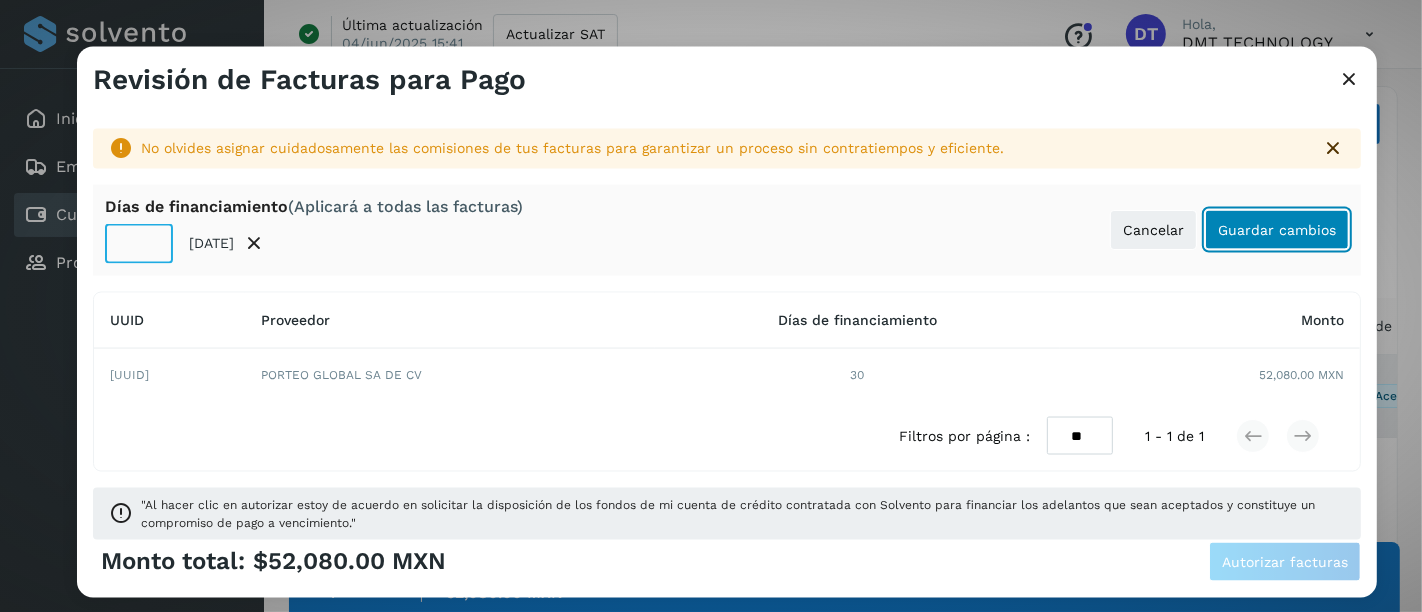 click on "Guardar cambios" 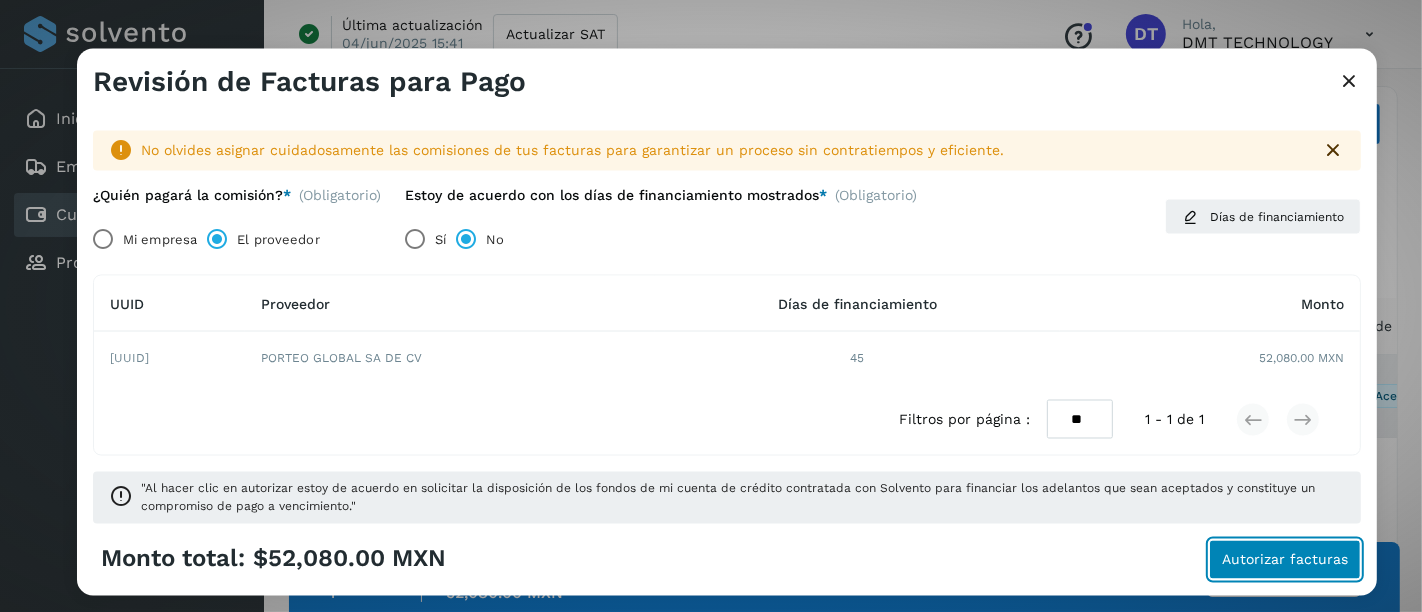click on "Autorizar facturas" 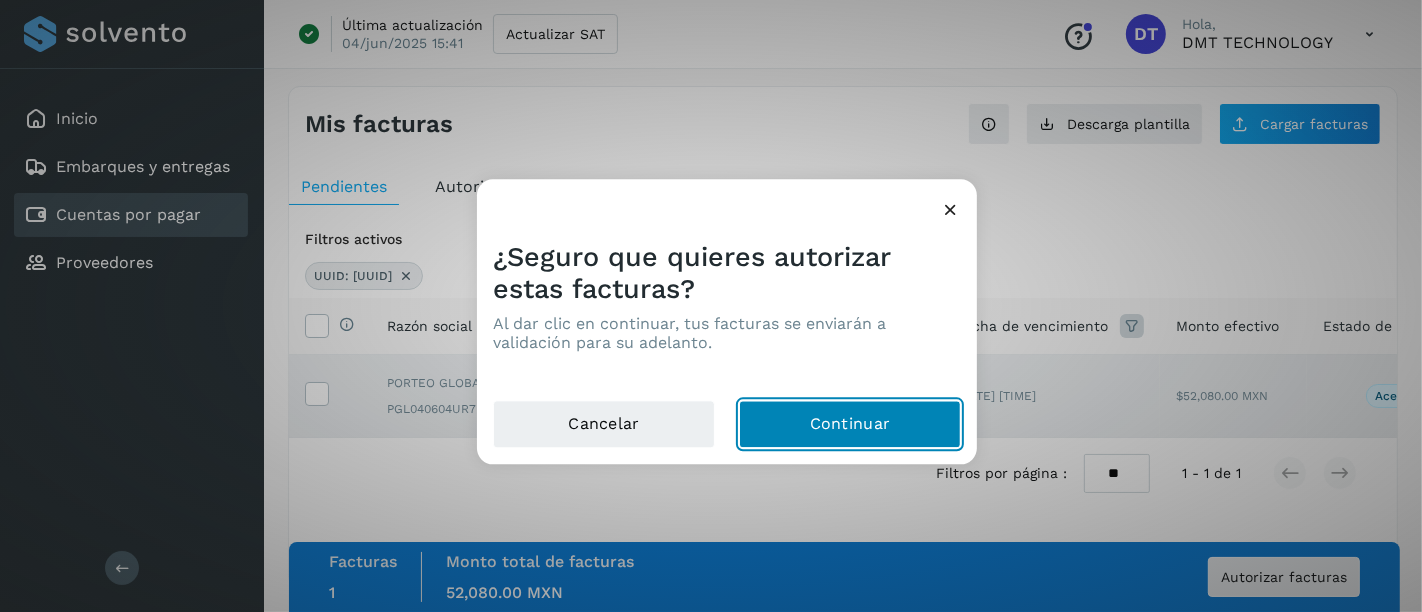 click on "Continuar" 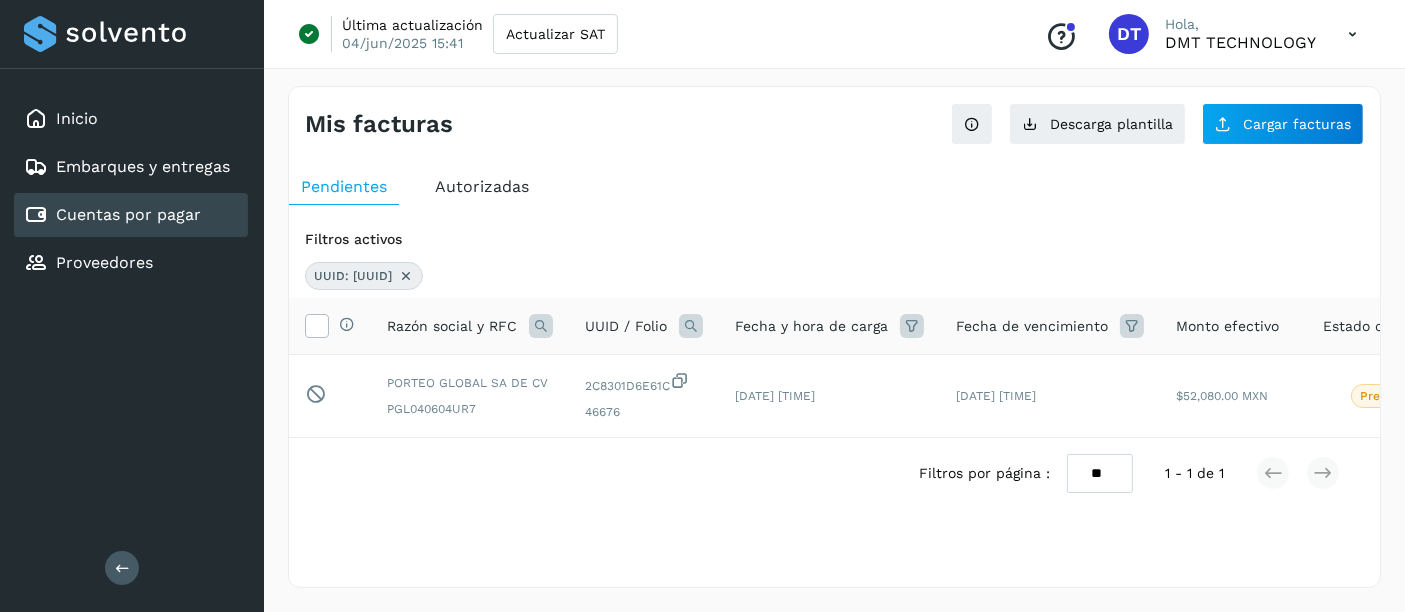 click at bounding box center [406, 276] 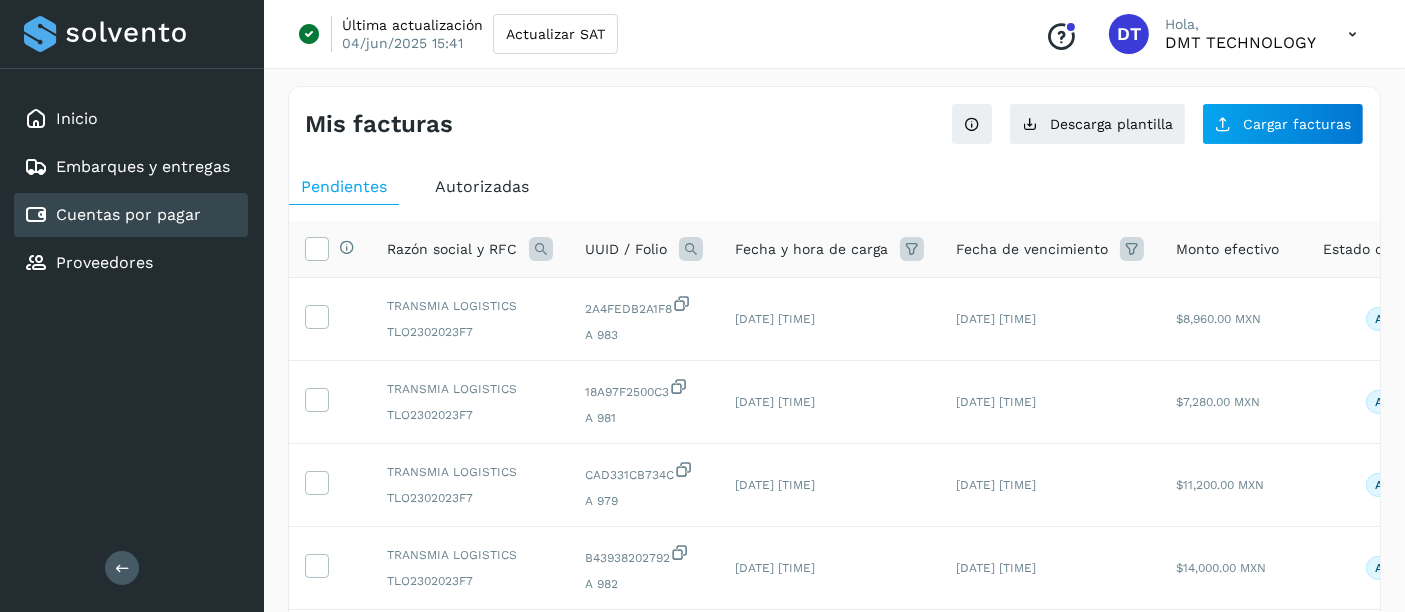 click at bounding box center [691, 249] 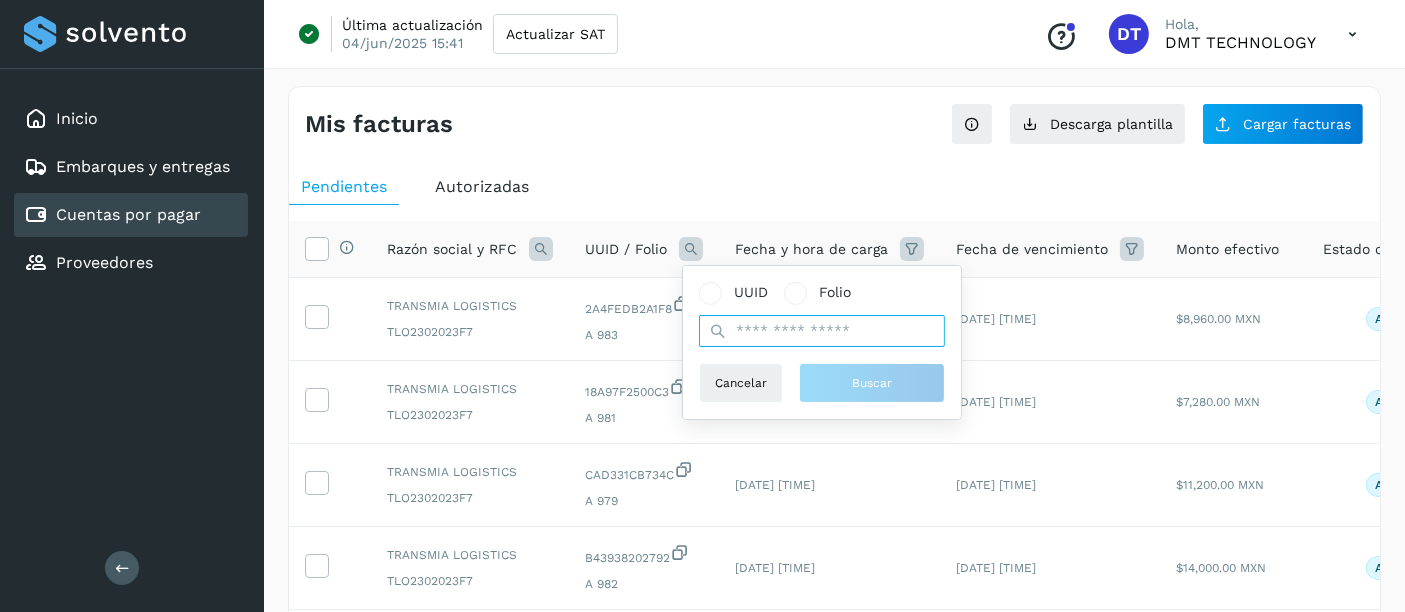 click at bounding box center [822, 331] 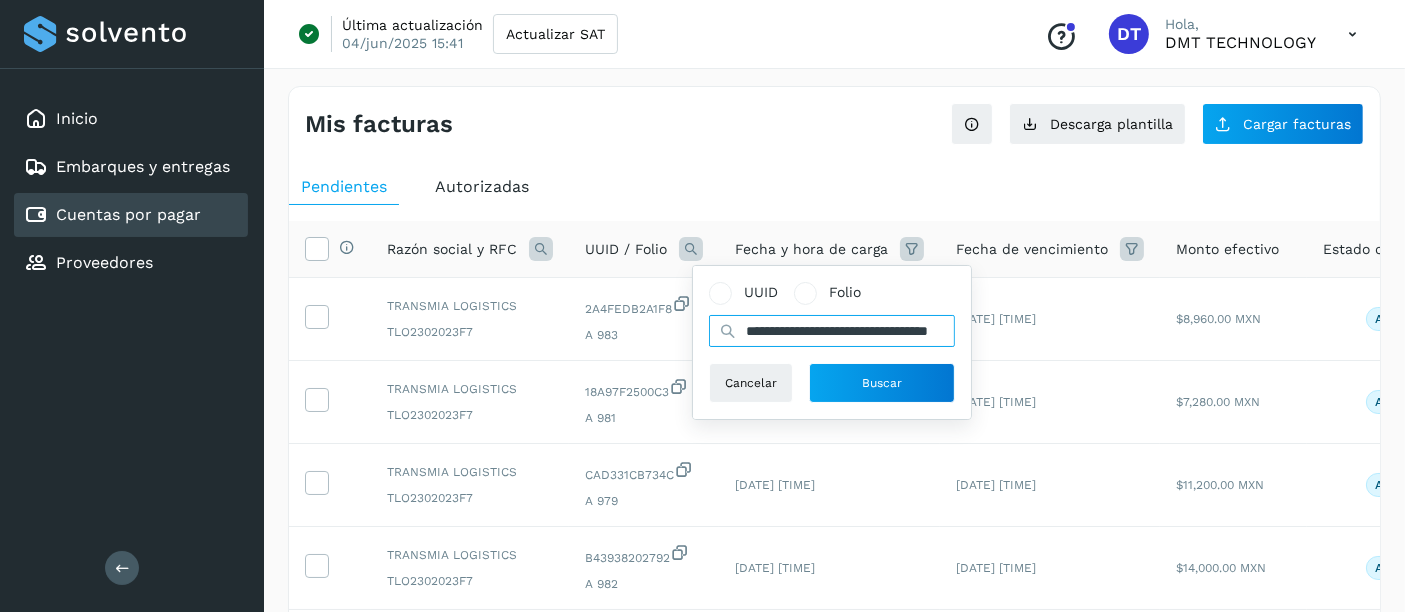 scroll, scrollTop: 0, scrollLeft: 97, axis: horizontal 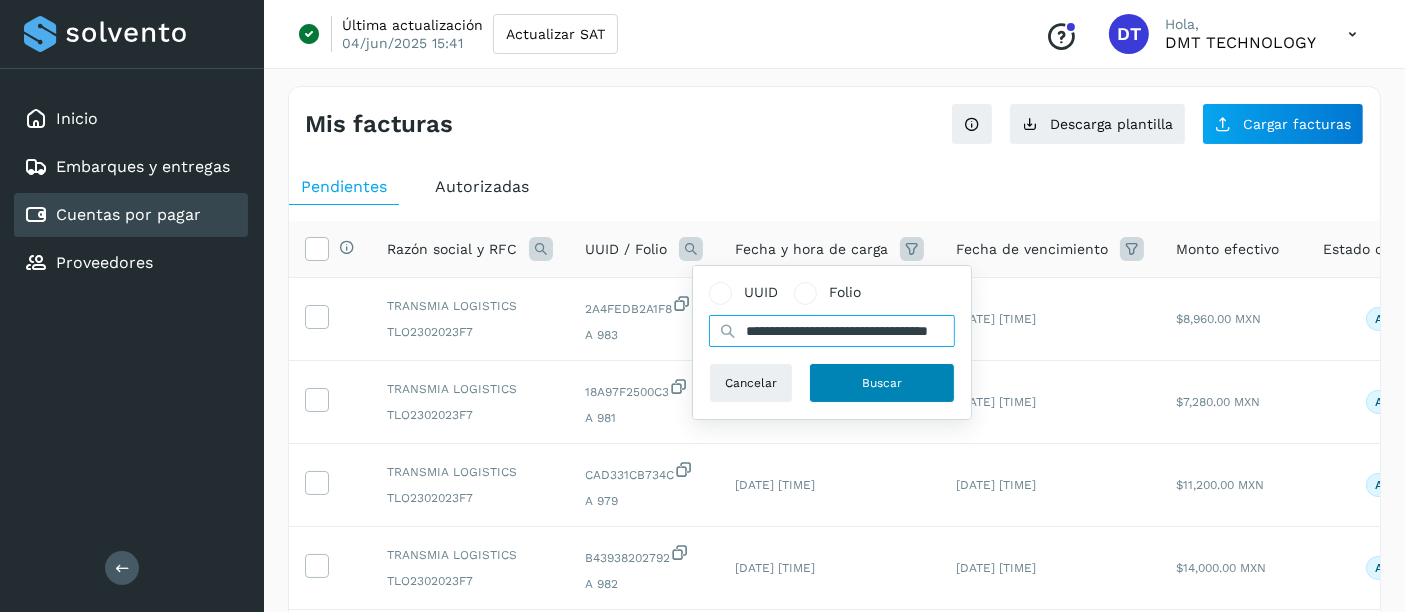 type on "**********" 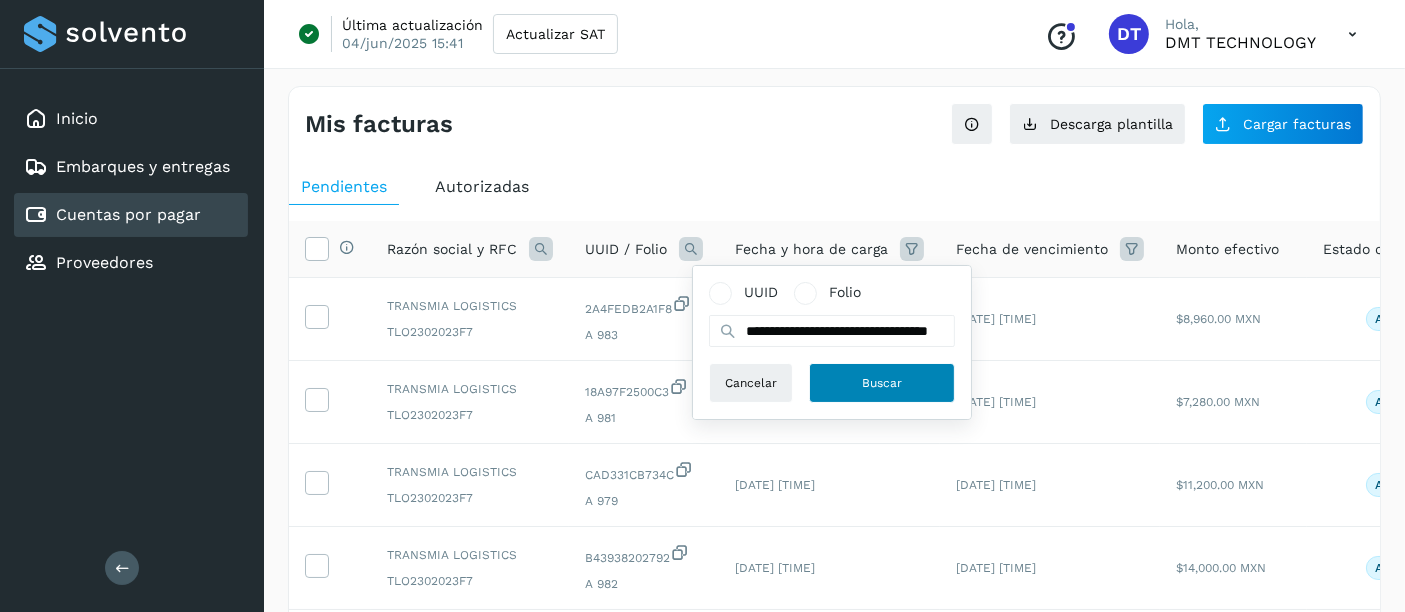 click on "Buscar" at bounding box center [882, 383] 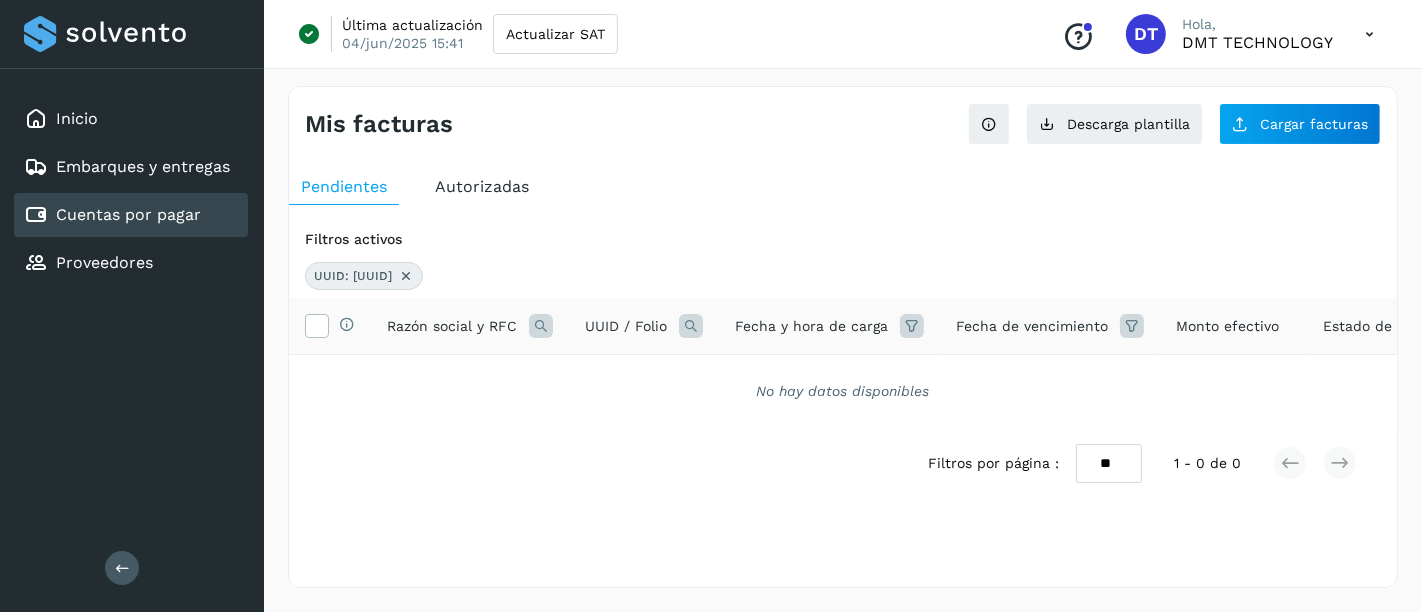 click on "Autorizadas" at bounding box center (482, 186) 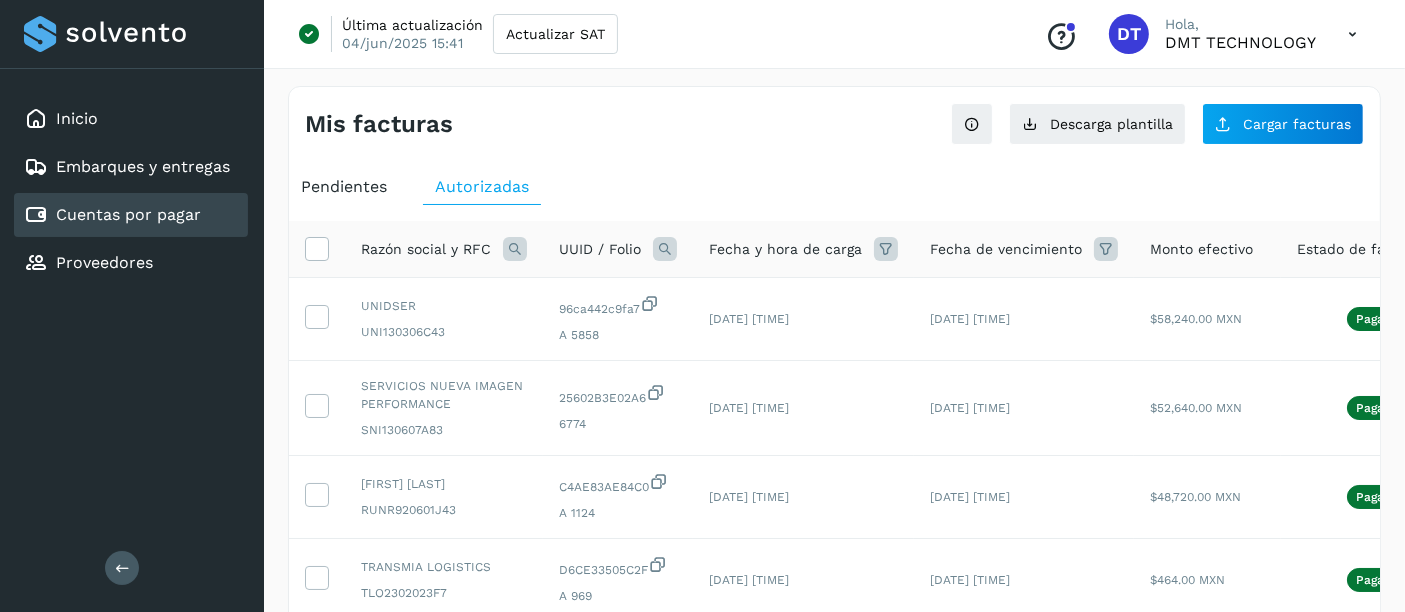 click at bounding box center (665, 249) 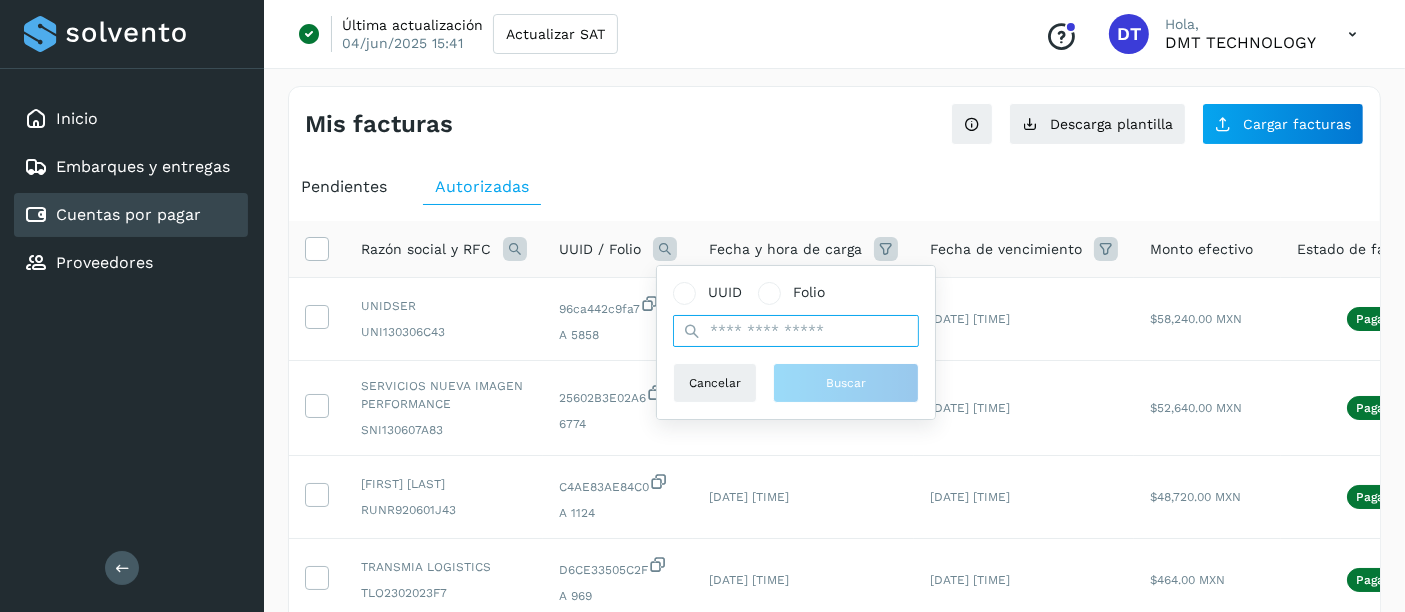 click at bounding box center (796, 331) 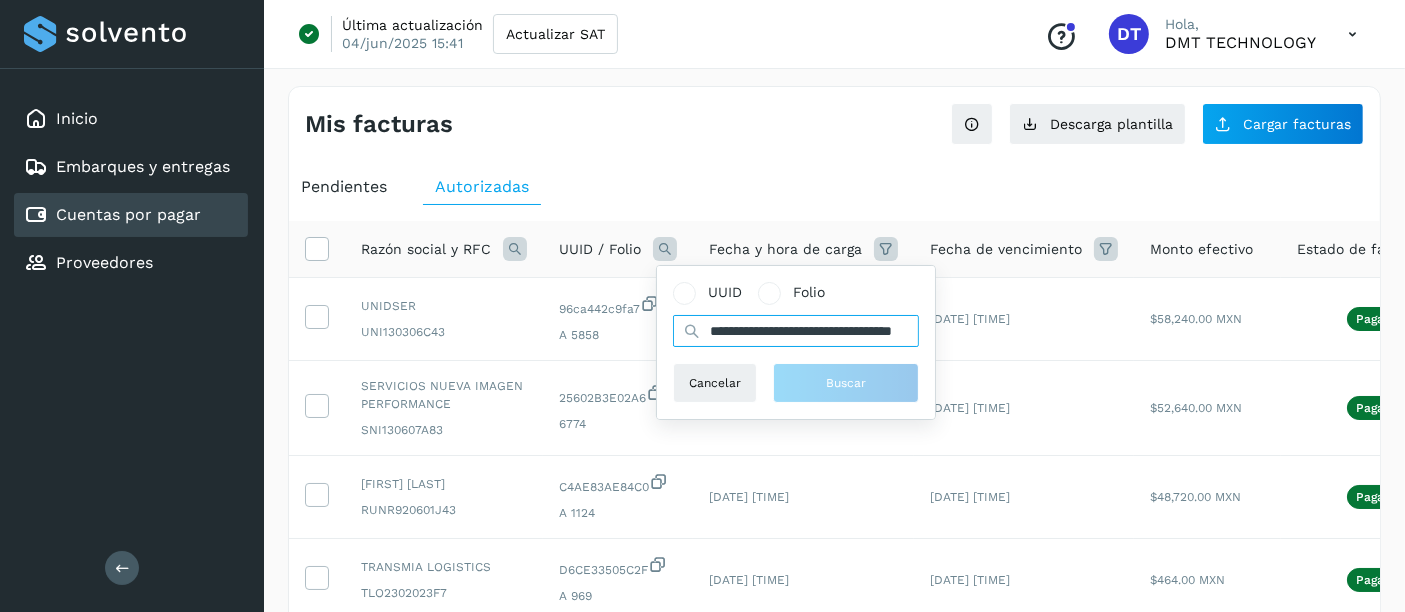 scroll, scrollTop: 0, scrollLeft: 97, axis: horizontal 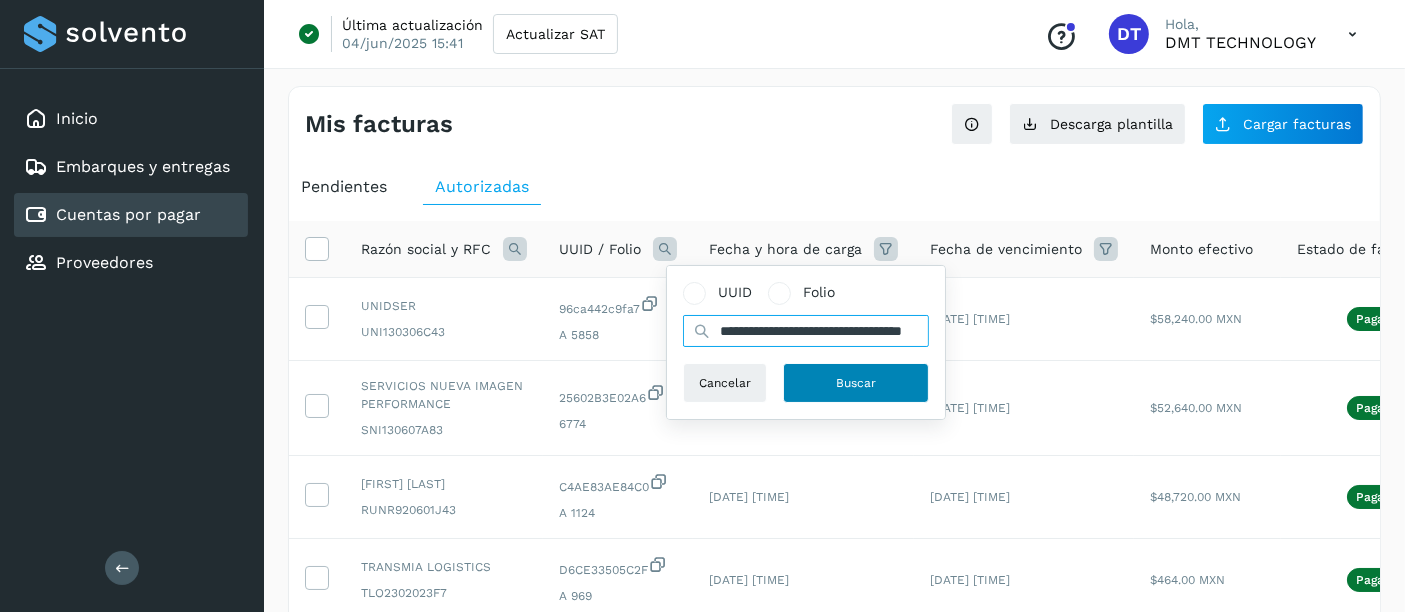 type on "**********" 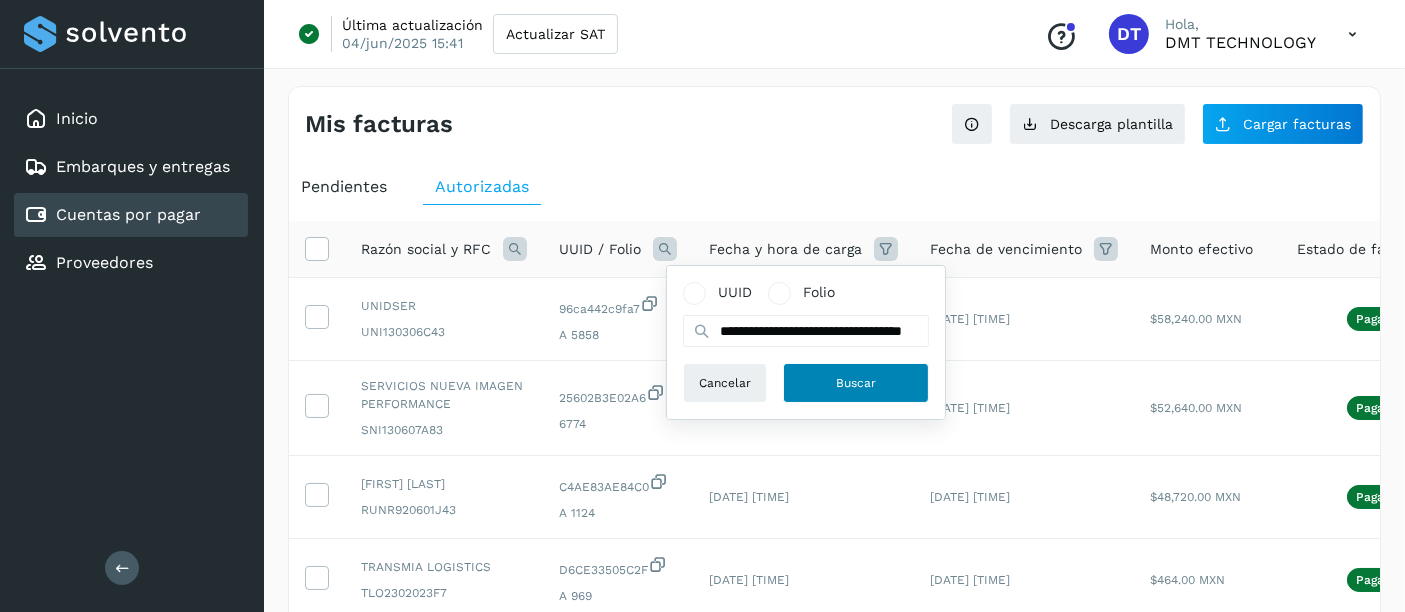 click on "Buscar" at bounding box center (856, 383) 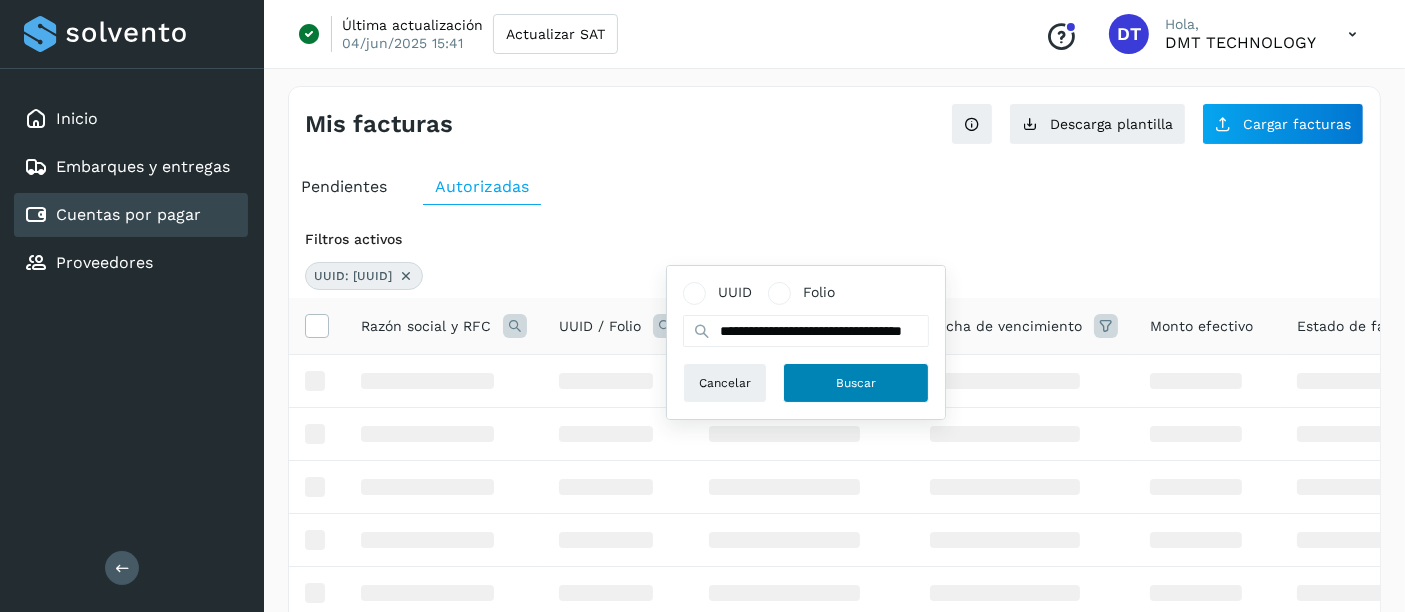 scroll, scrollTop: 0, scrollLeft: 0, axis: both 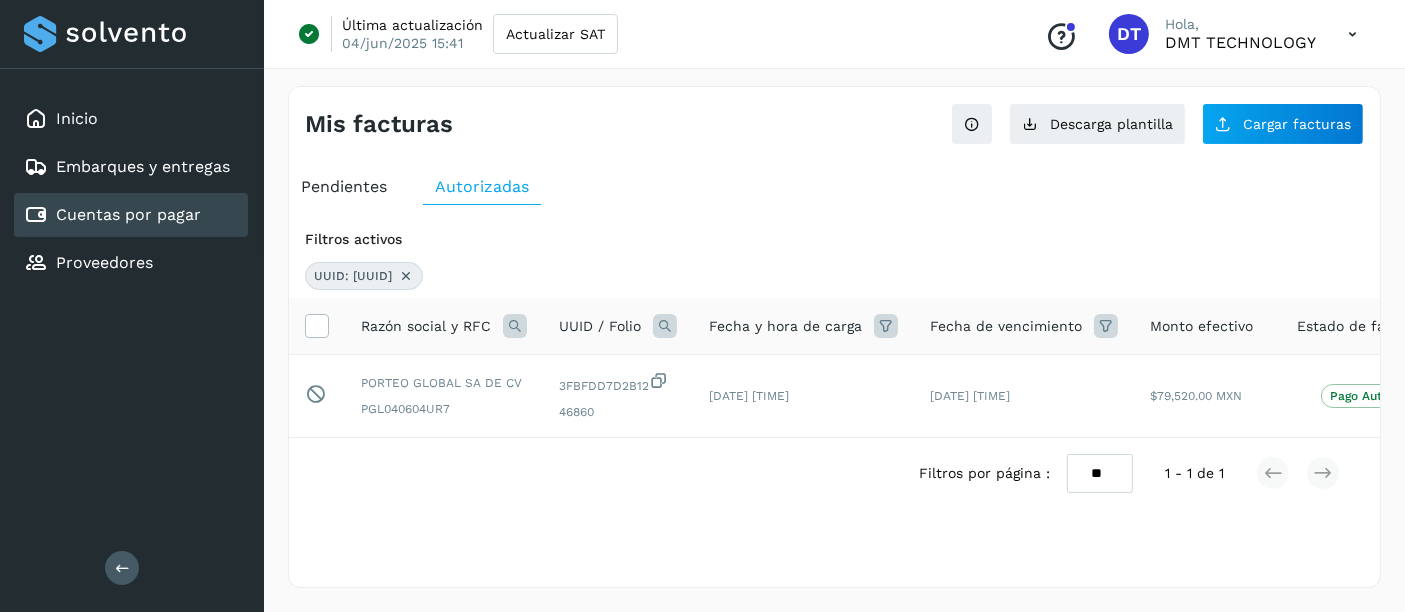 click on "Pendientes" at bounding box center (344, 186) 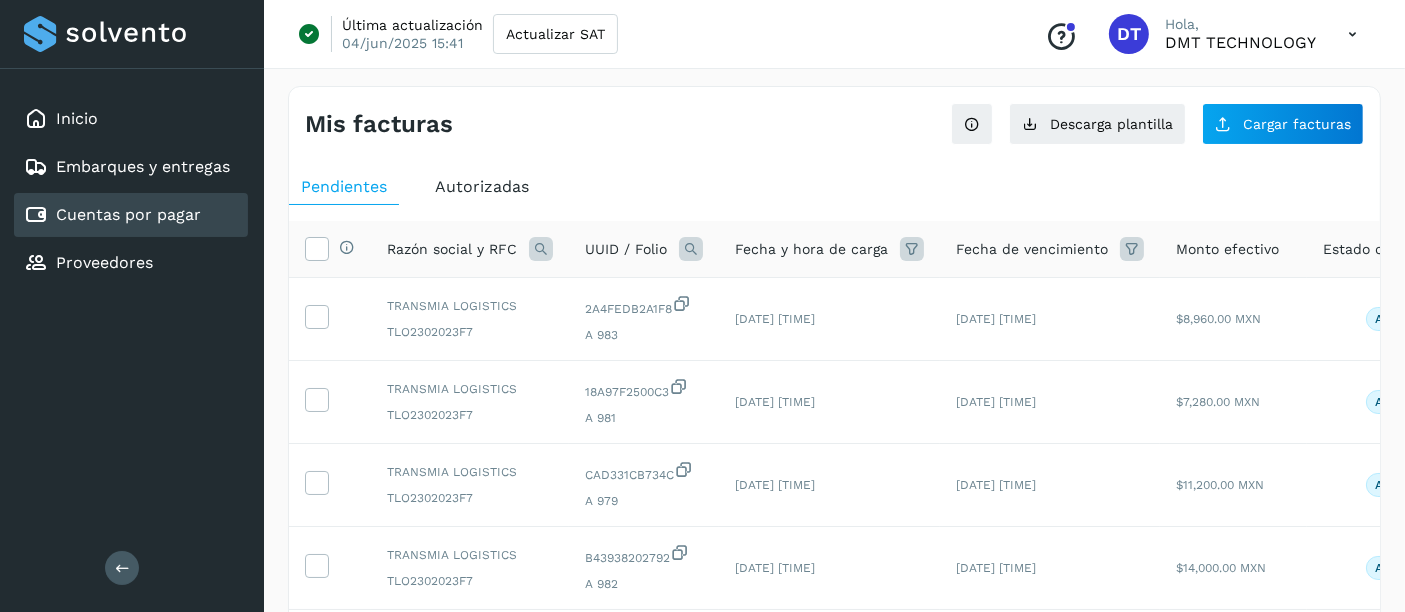 click at bounding box center (691, 249) 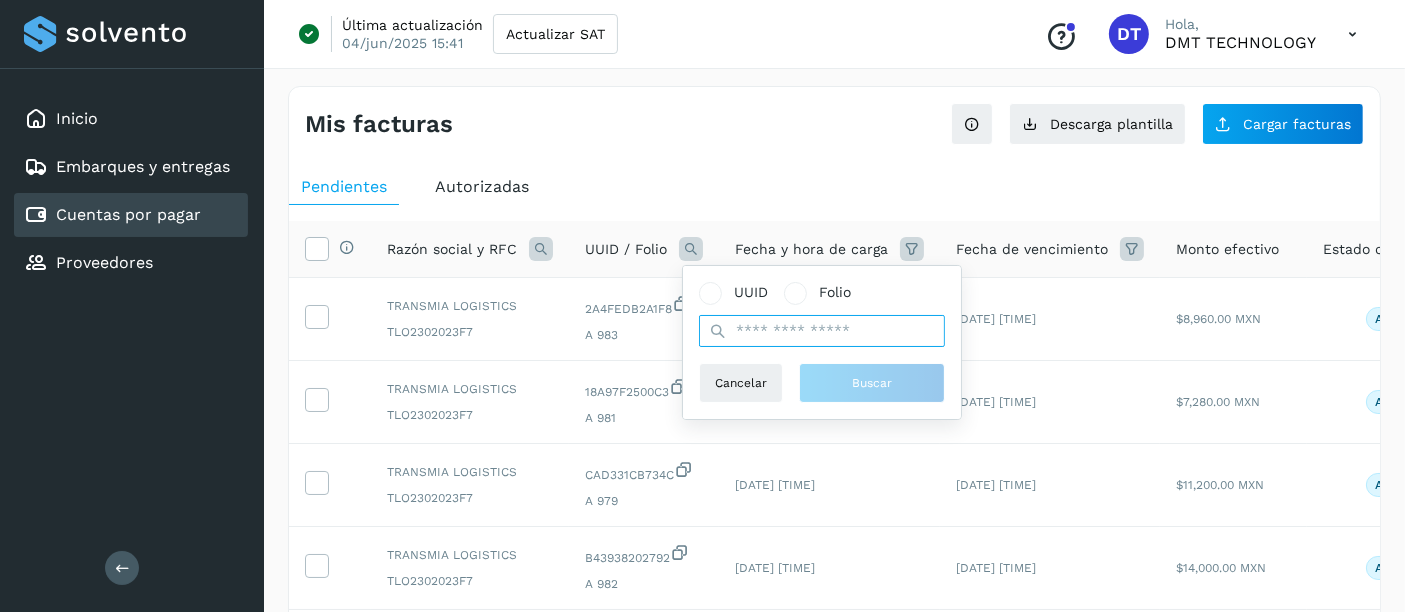 click at bounding box center (822, 331) 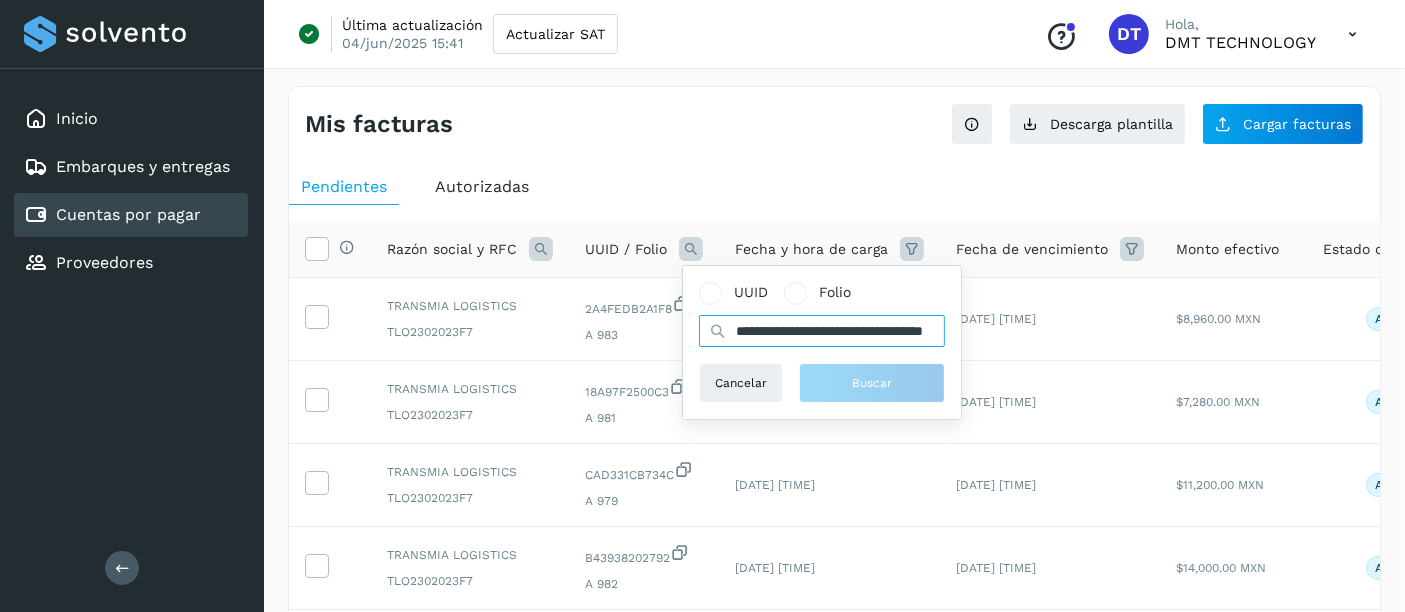 scroll, scrollTop: 0, scrollLeft: 88, axis: horizontal 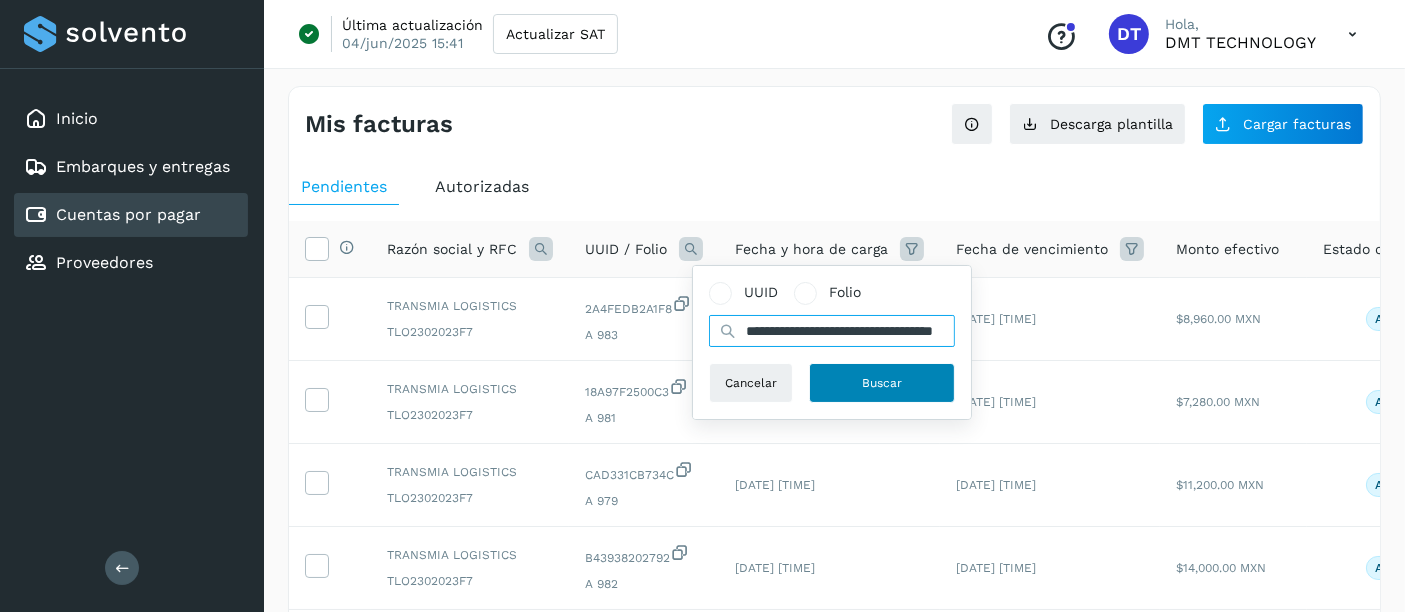 type on "**********" 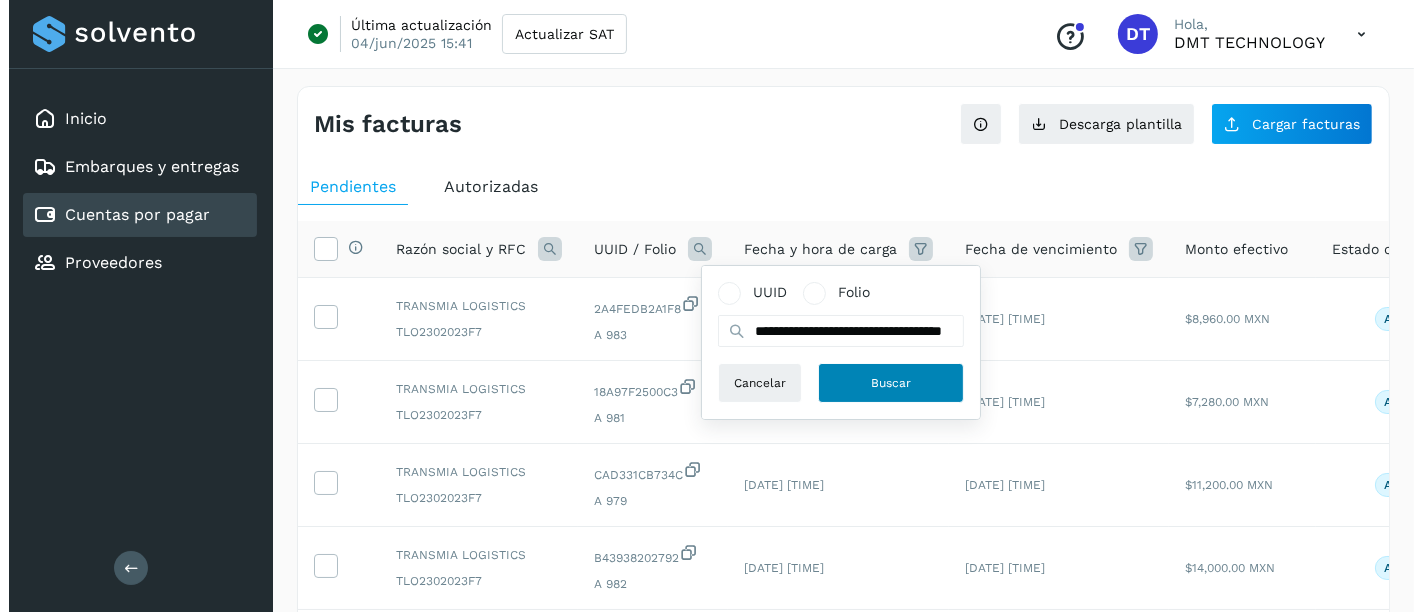 scroll, scrollTop: 0, scrollLeft: 0, axis: both 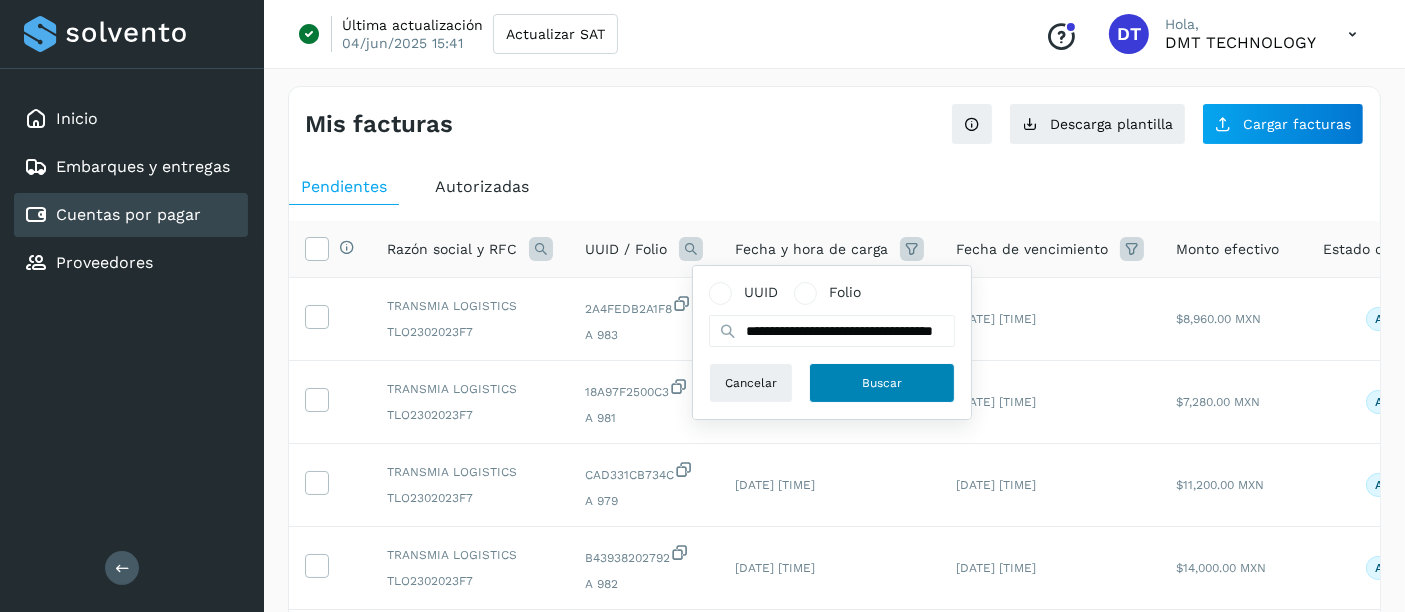 click on "Buscar" at bounding box center (882, 383) 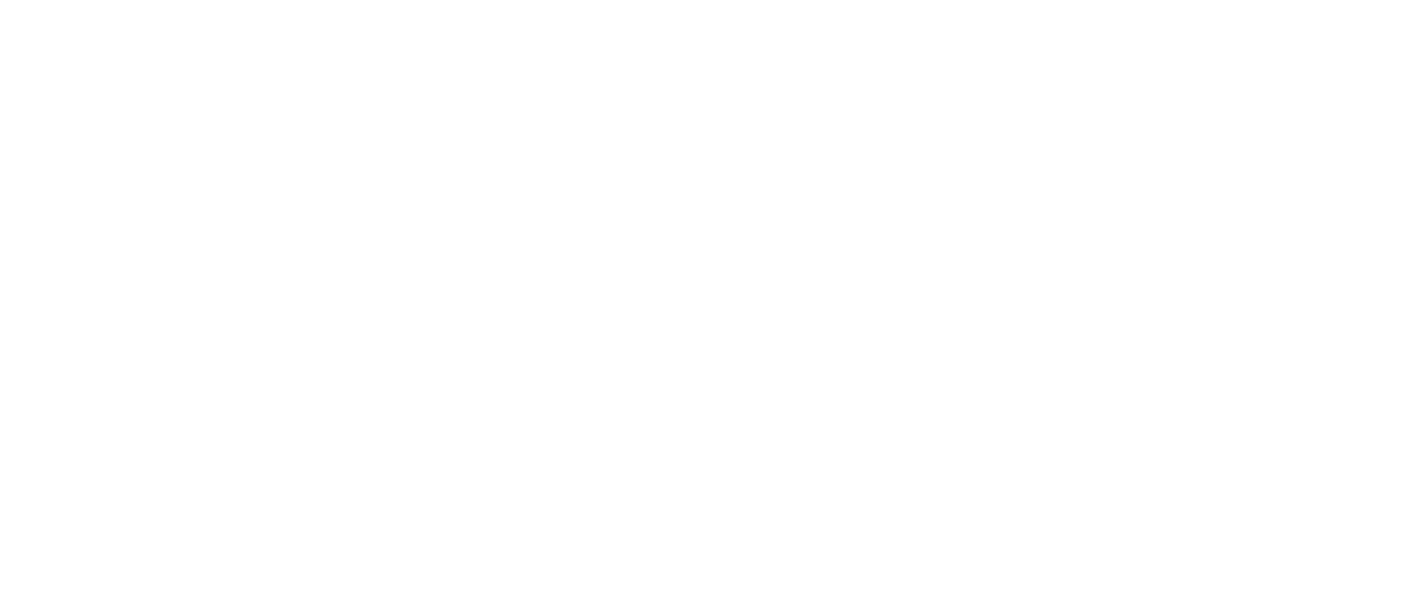 scroll, scrollTop: 0, scrollLeft: 0, axis: both 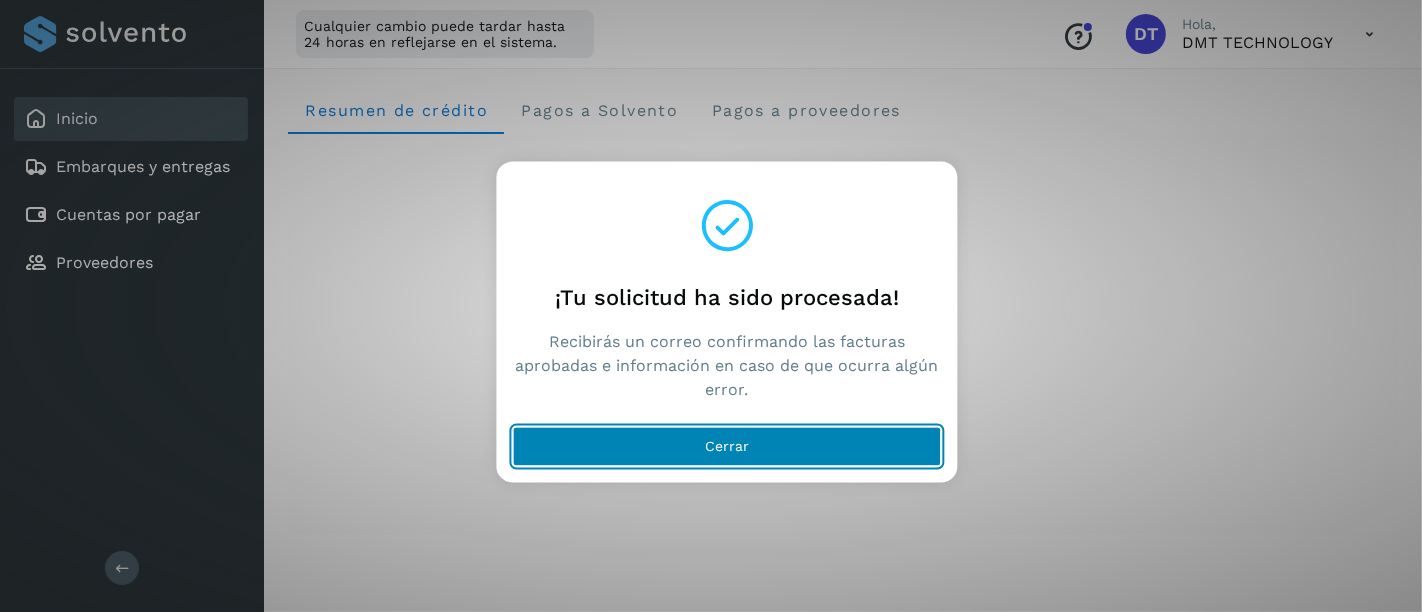 click on "Cerrar" 